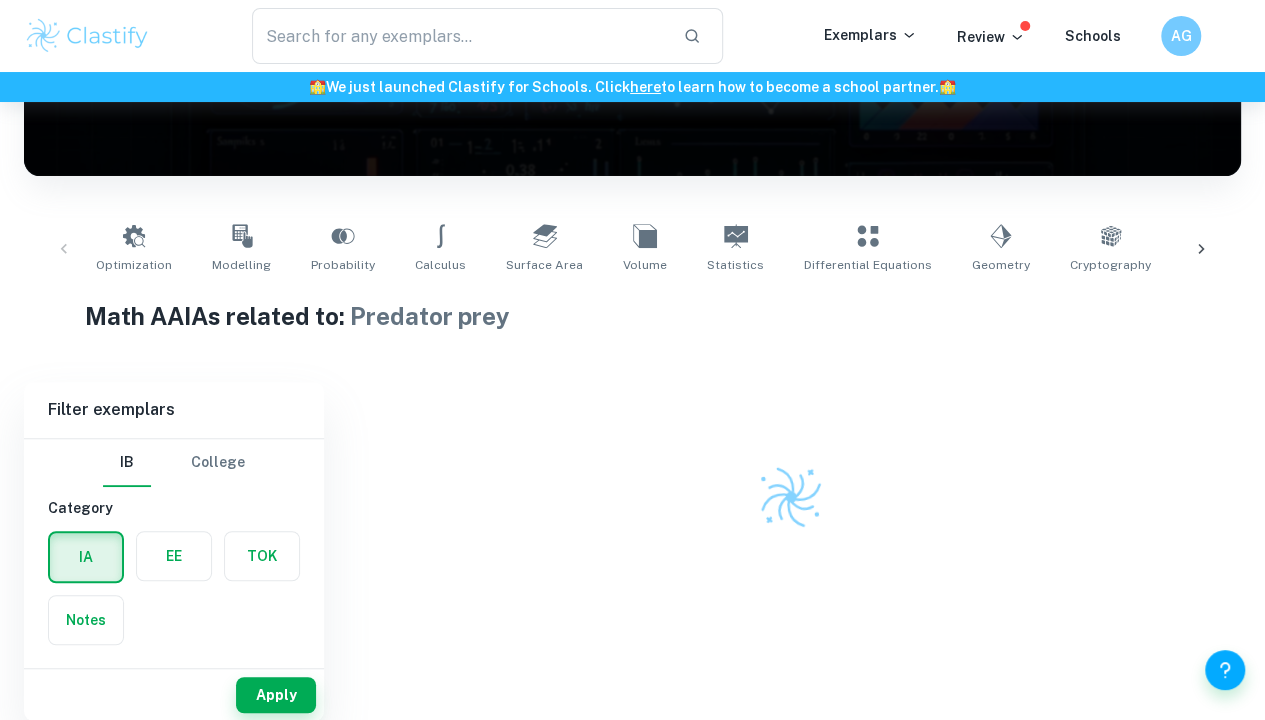 scroll, scrollTop: 254, scrollLeft: 0, axis: vertical 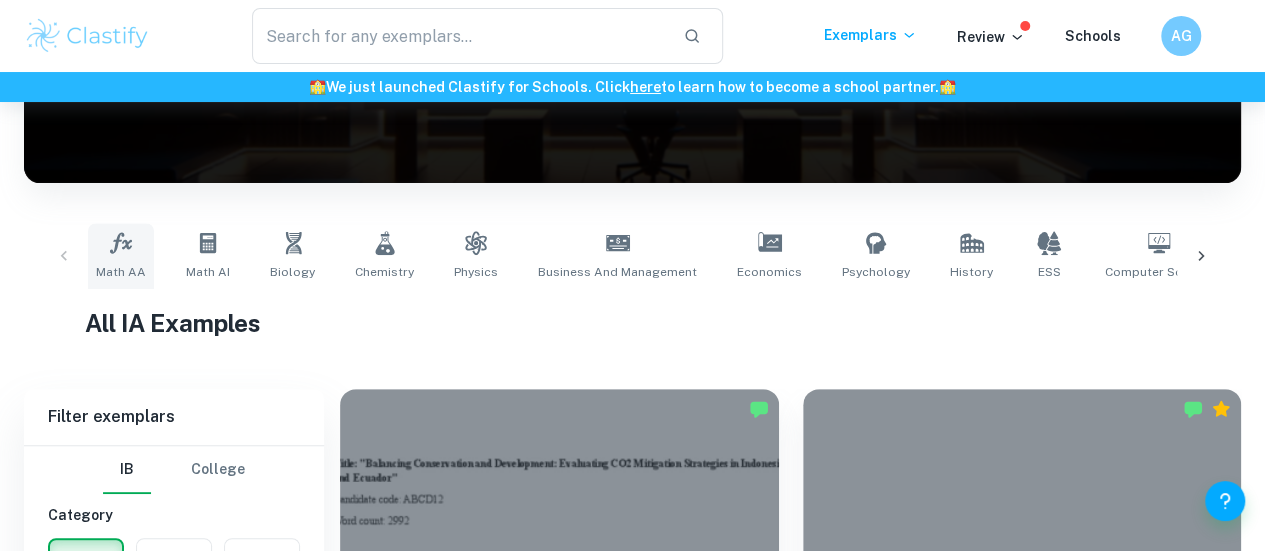 click on "Math AA" at bounding box center (121, 256) 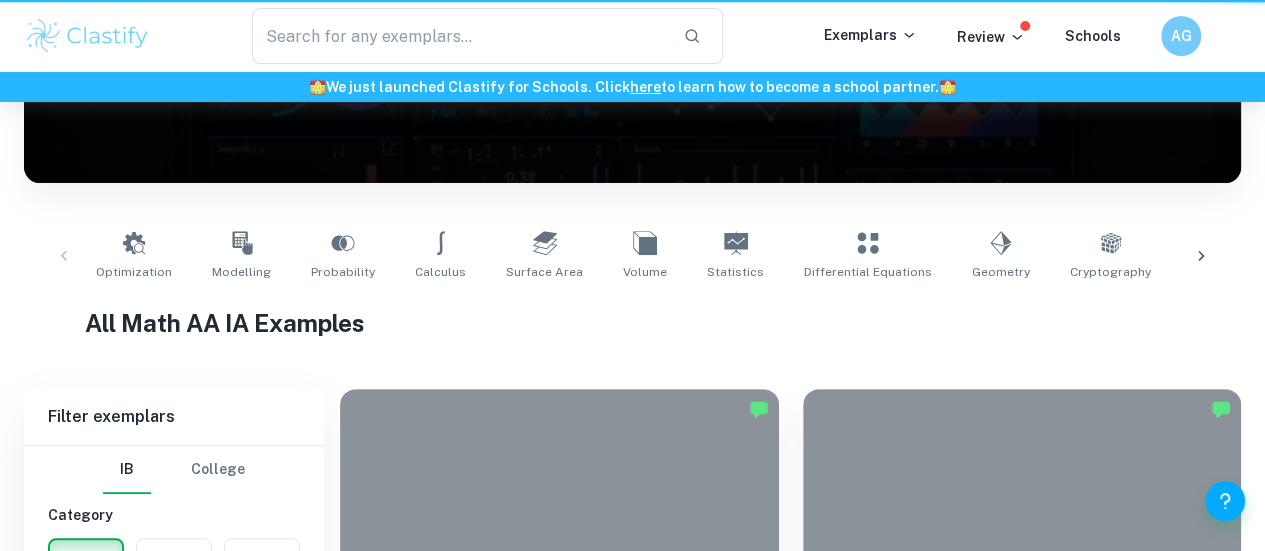 scroll, scrollTop: 0, scrollLeft: 0, axis: both 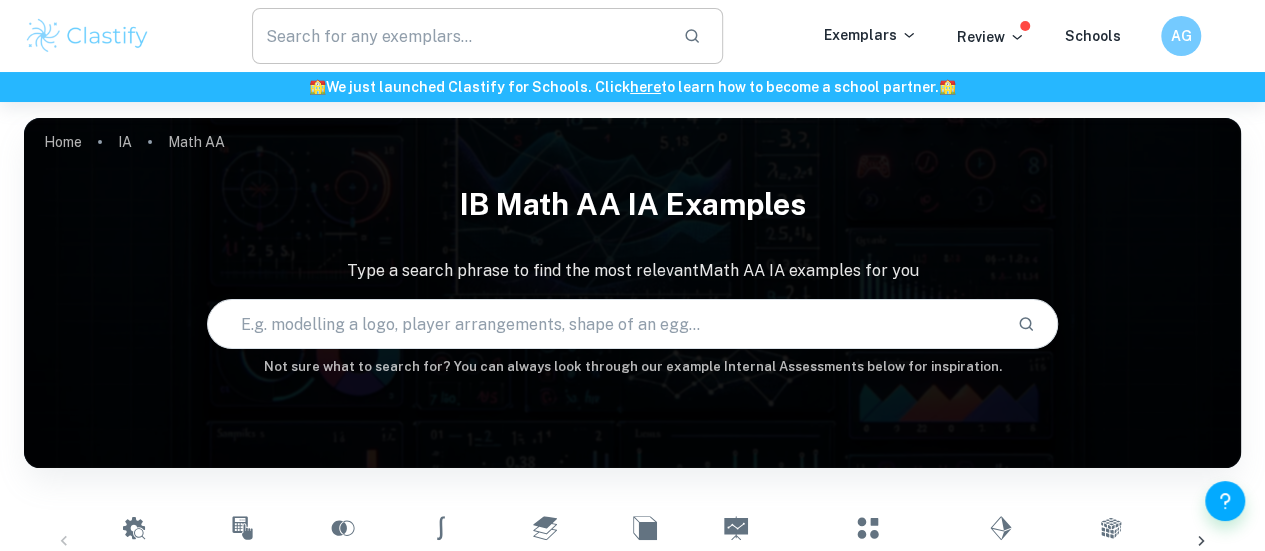 click at bounding box center [459, 36] 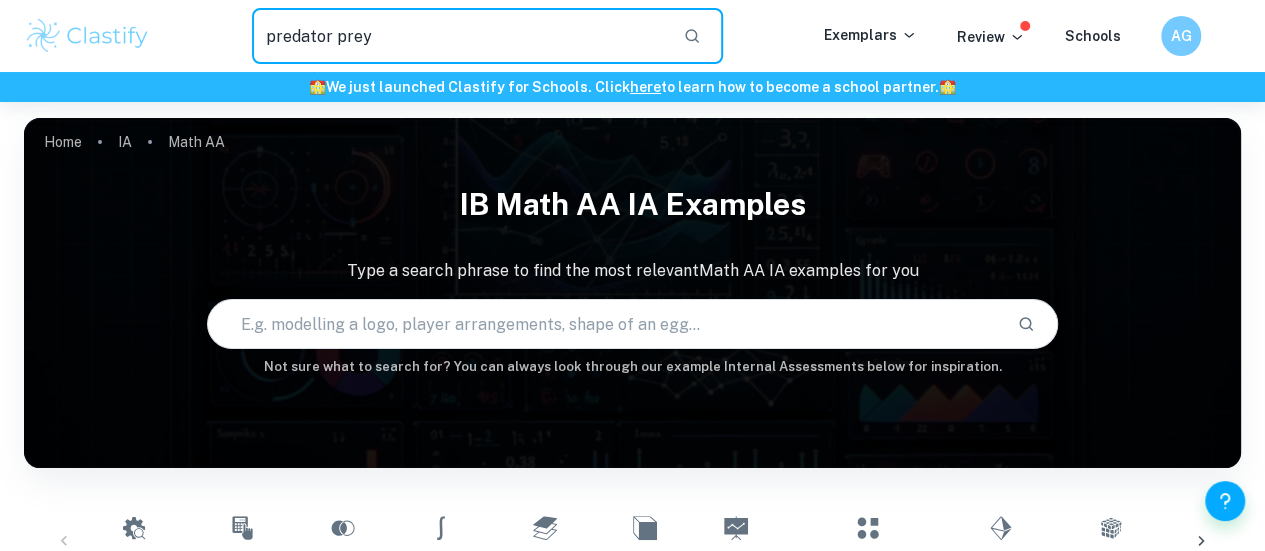 type on "predator prey" 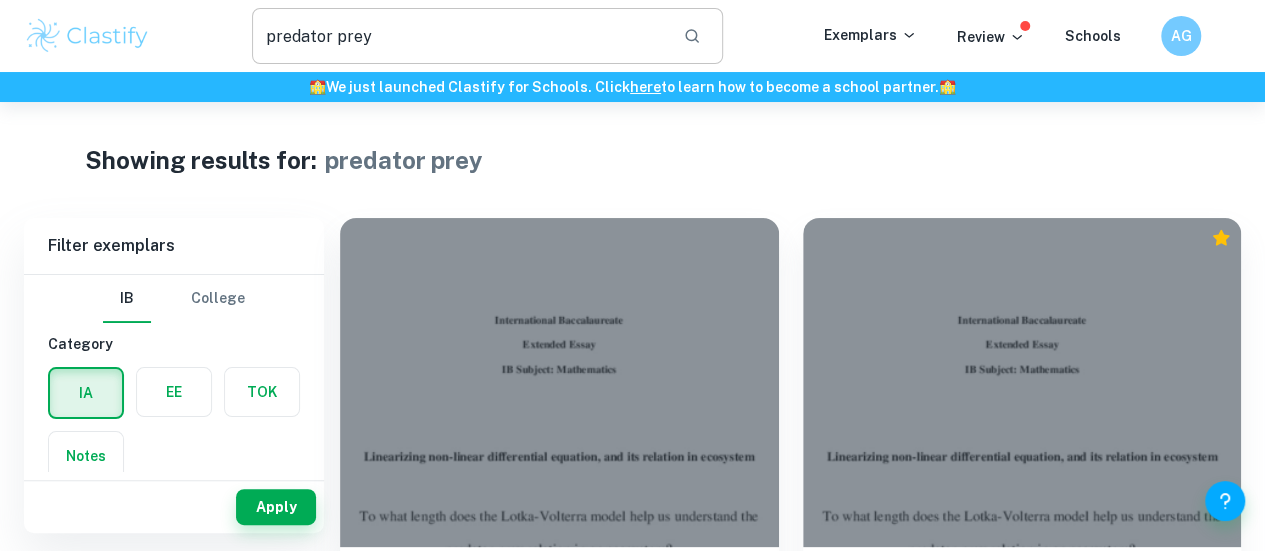 scroll, scrollTop: 38, scrollLeft: 0, axis: vertical 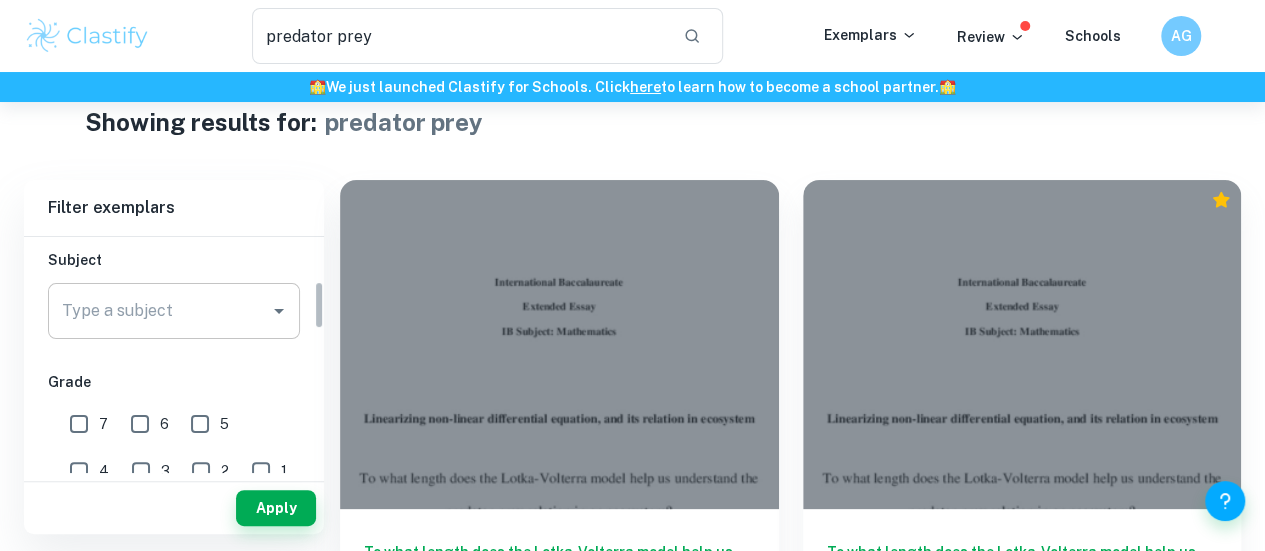 click on "Type a subject" at bounding box center (159, 311) 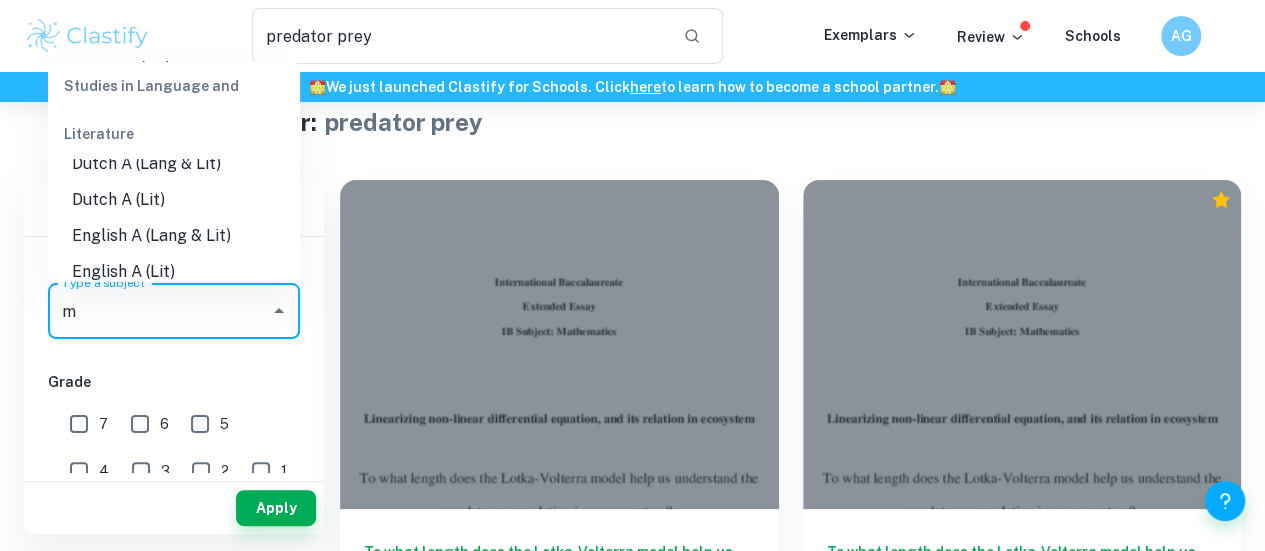 scroll, scrollTop: 0, scrollLeft: 0, axis: both 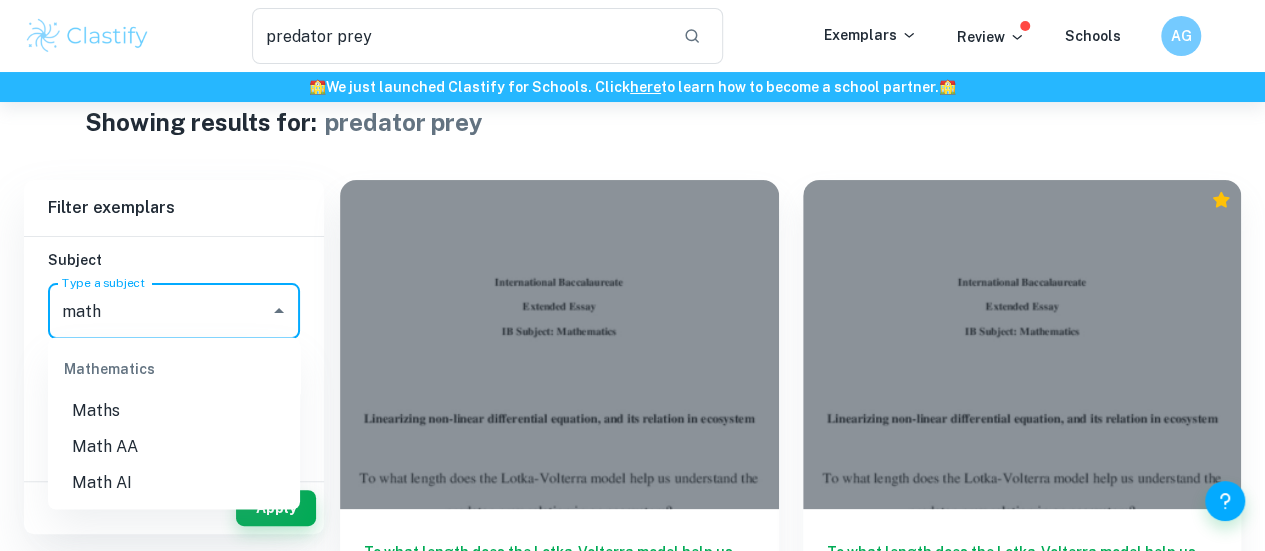 click on "Math AA" at bounding box center [174, 447] 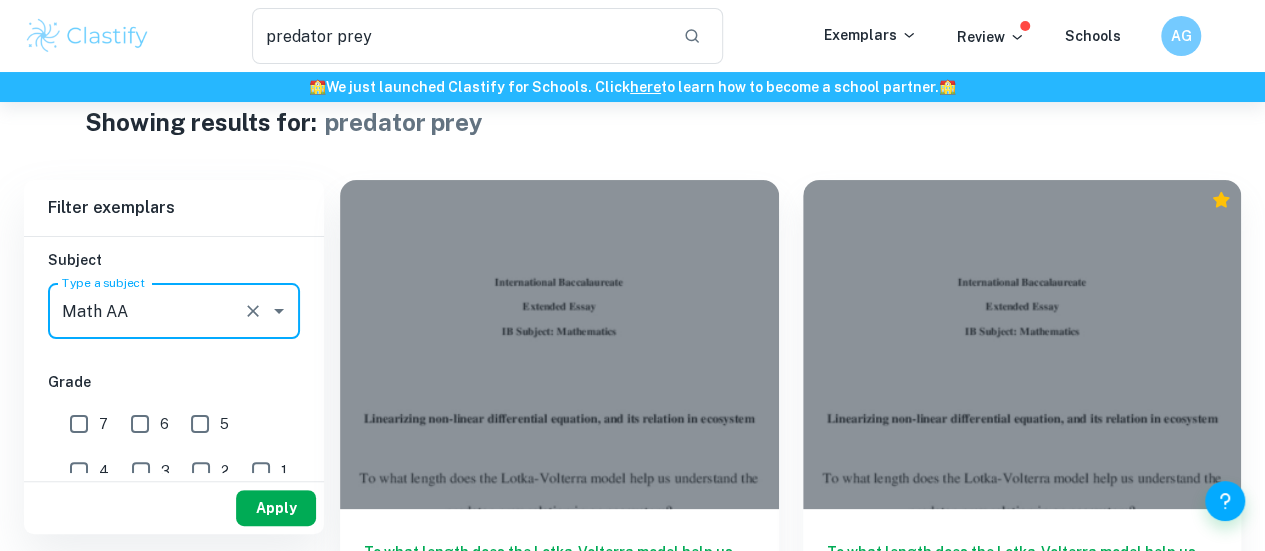 type on "Math AA" 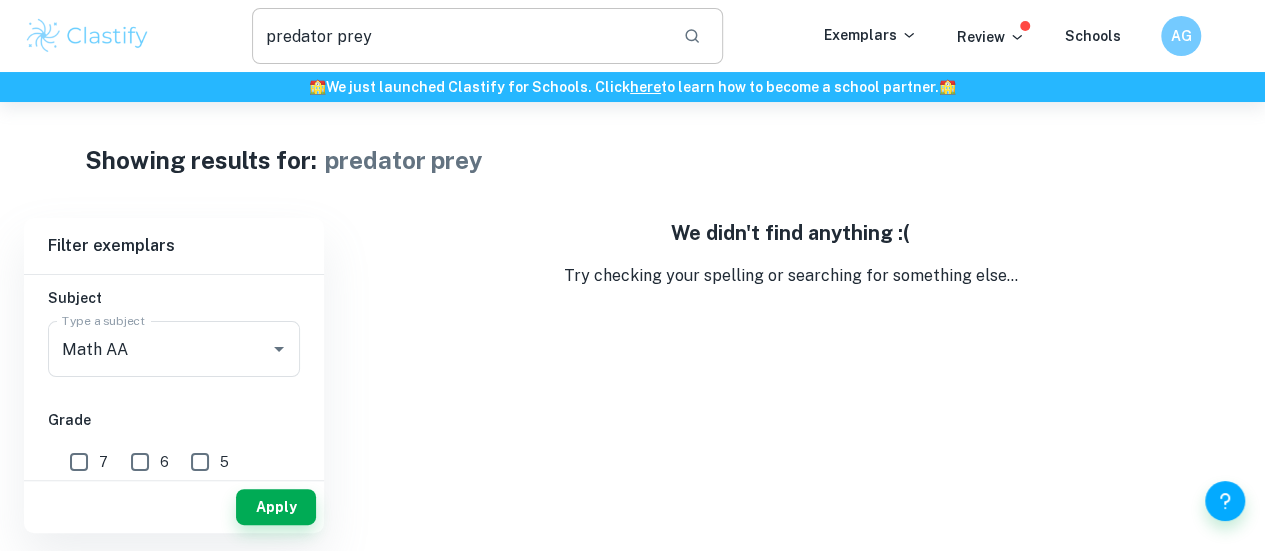 click on "predator prey" at bounding box center (459, 36) 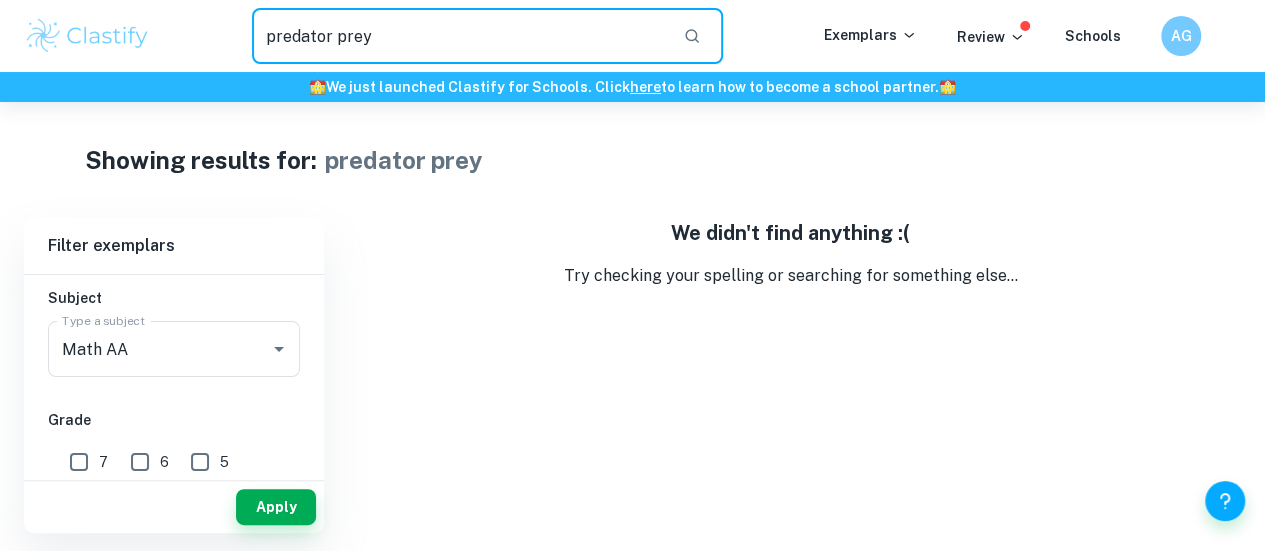 click on "predator prey" at bounding box center (459, 36) 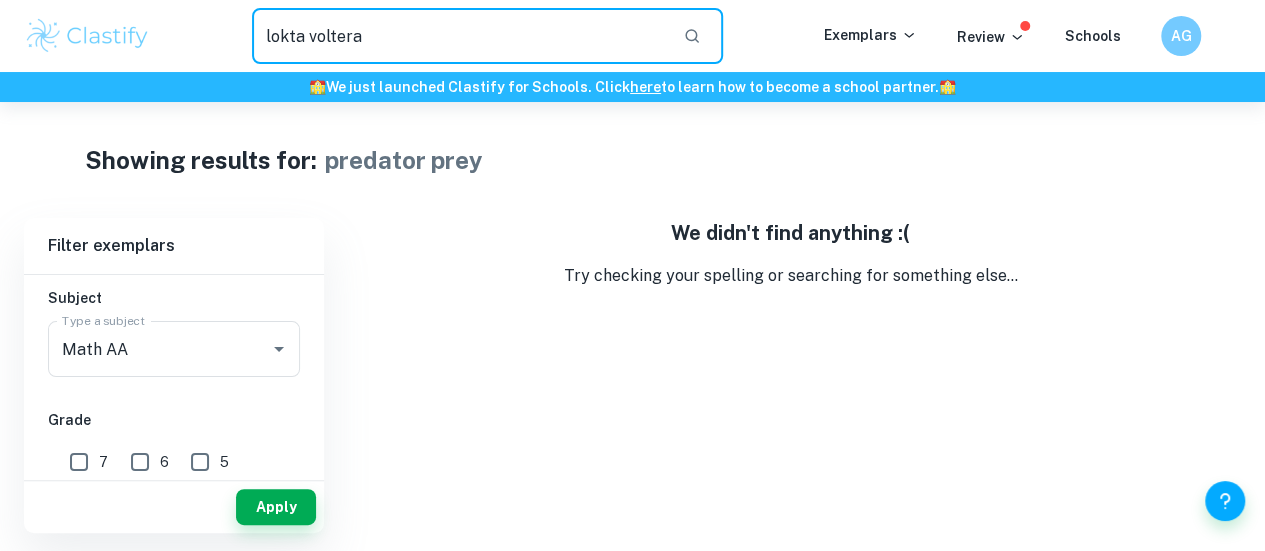 type on "lokta voltera" 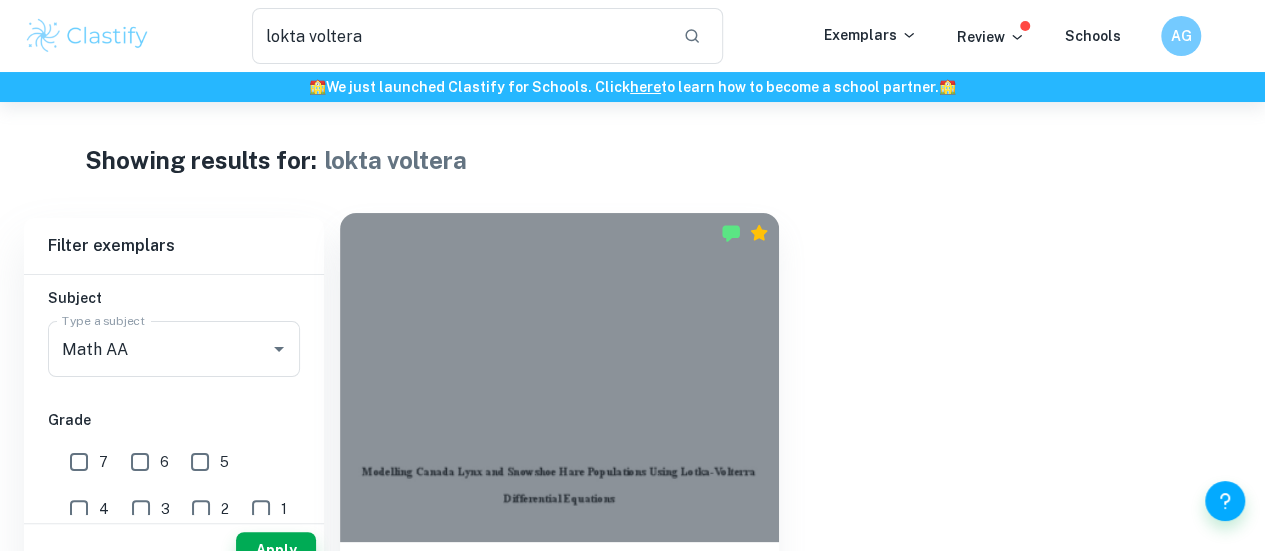 scroll, scrollTop: 52, scrollLeft: 0, axis: vertical 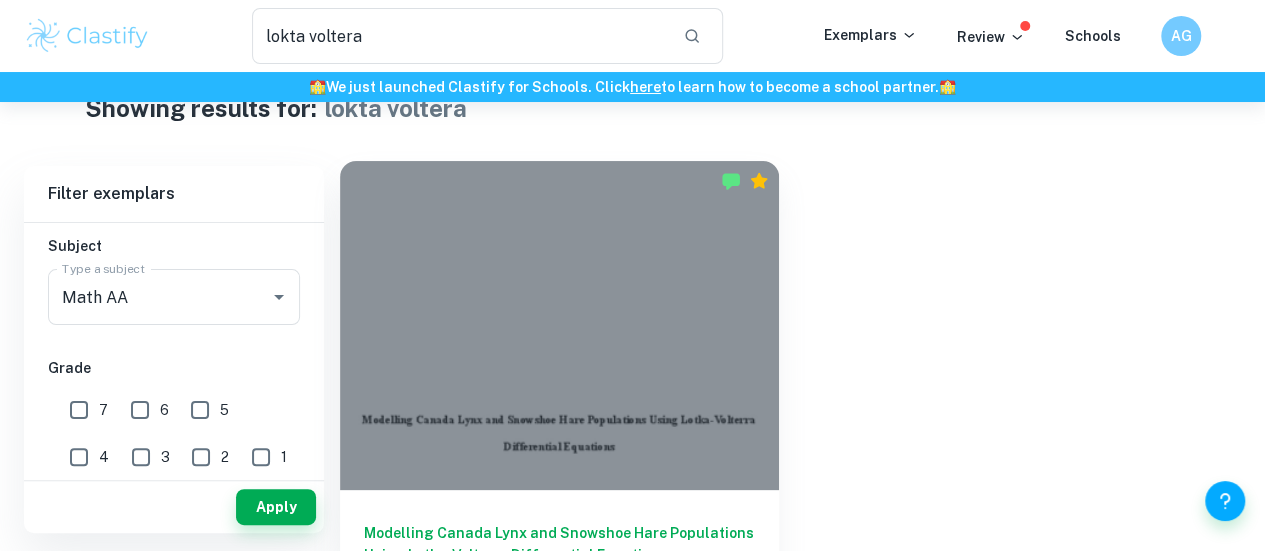 click at bounding box center [559, 325] 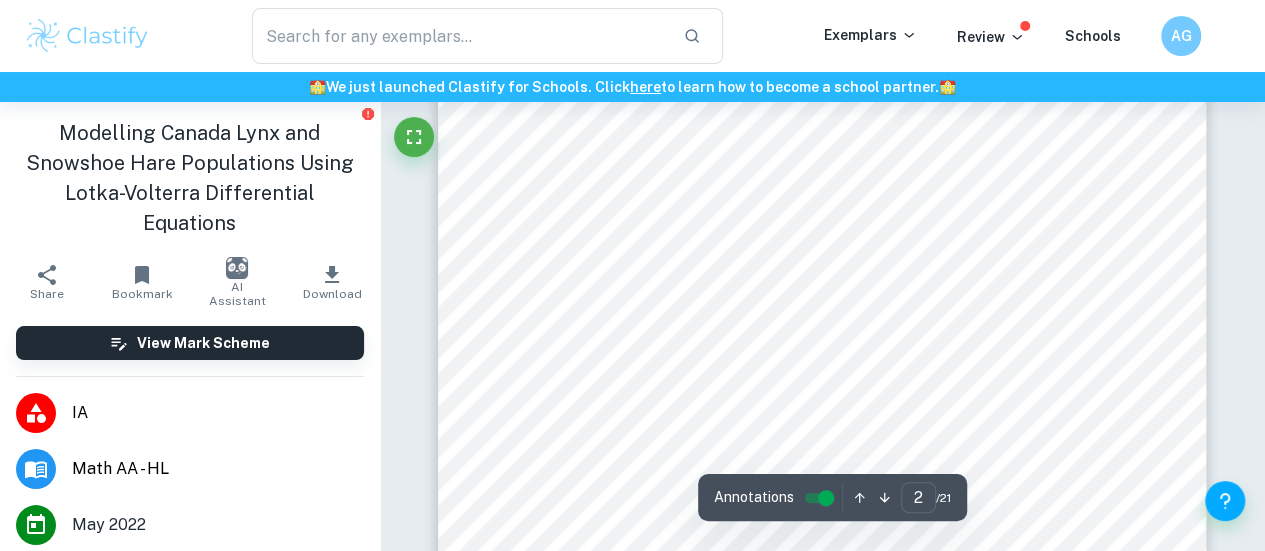 scroll, scrollTop: 1247, scrollLeft: 0, axis: vertical 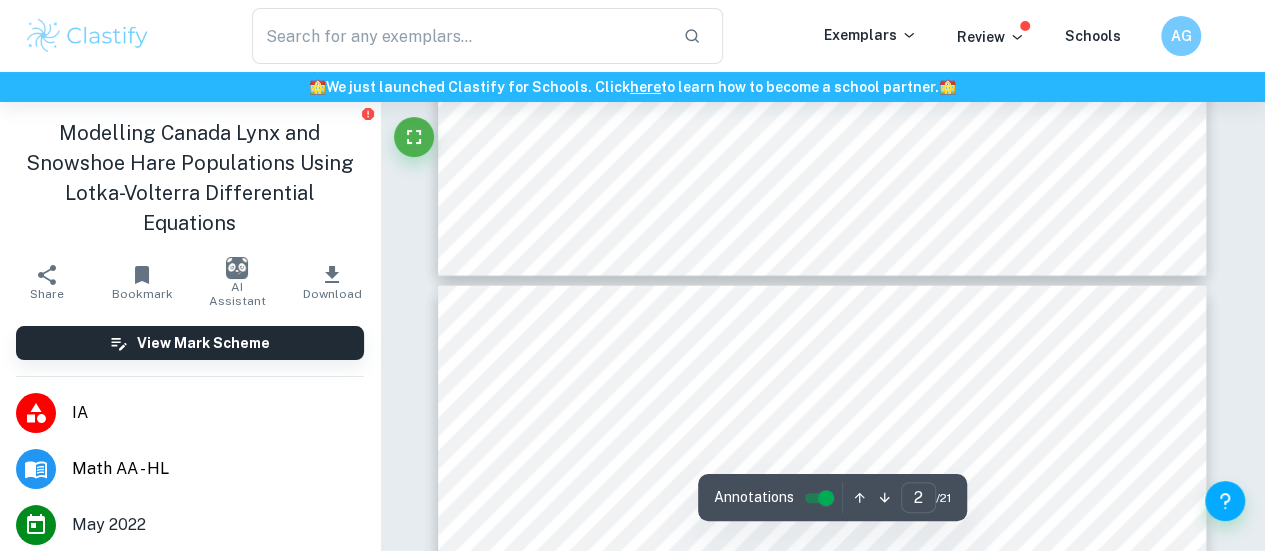 type on "3" 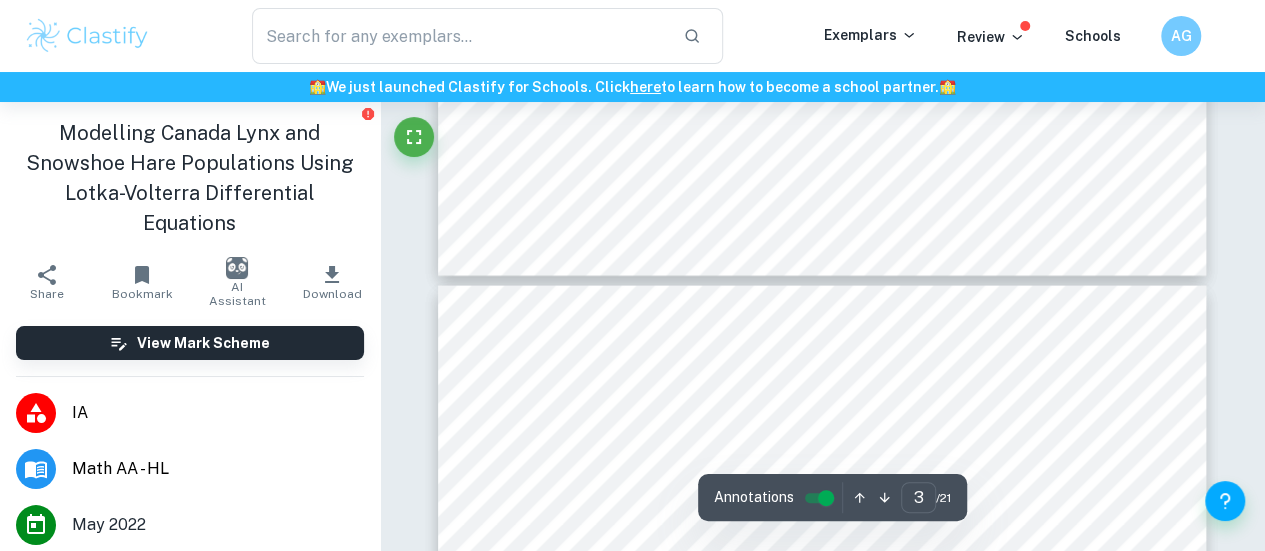 scroll, scrollTop: 1984, scrollLeft: 0, axis: vertical 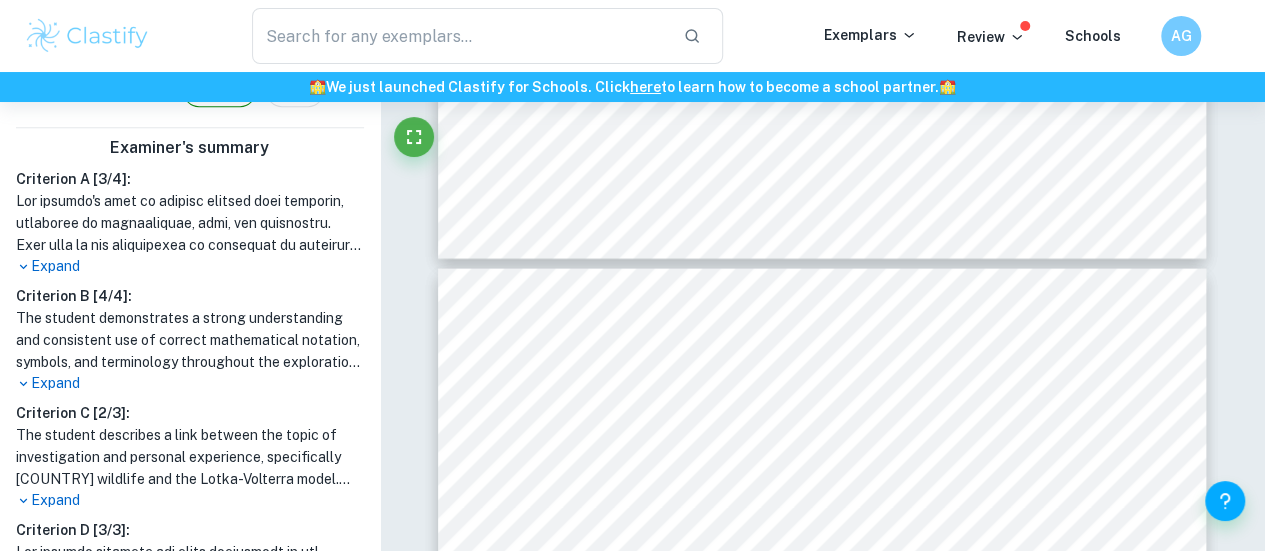 click on "Expand" at bounding box center (190, 384) 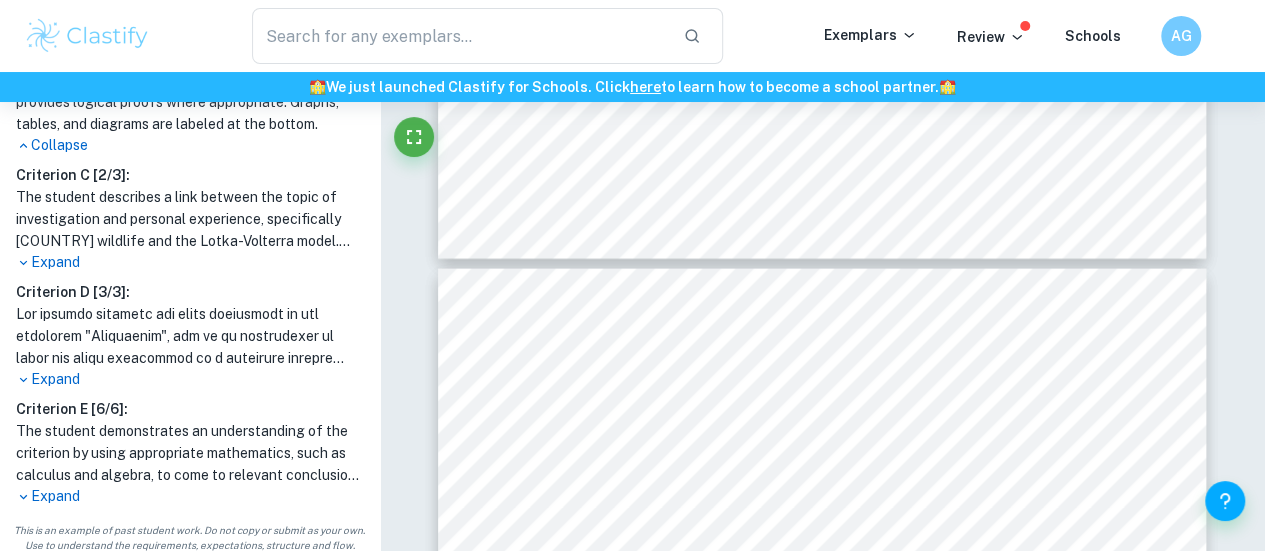 scroll, scrollTop: 1149, scrollLeft: 0, axis: vertical 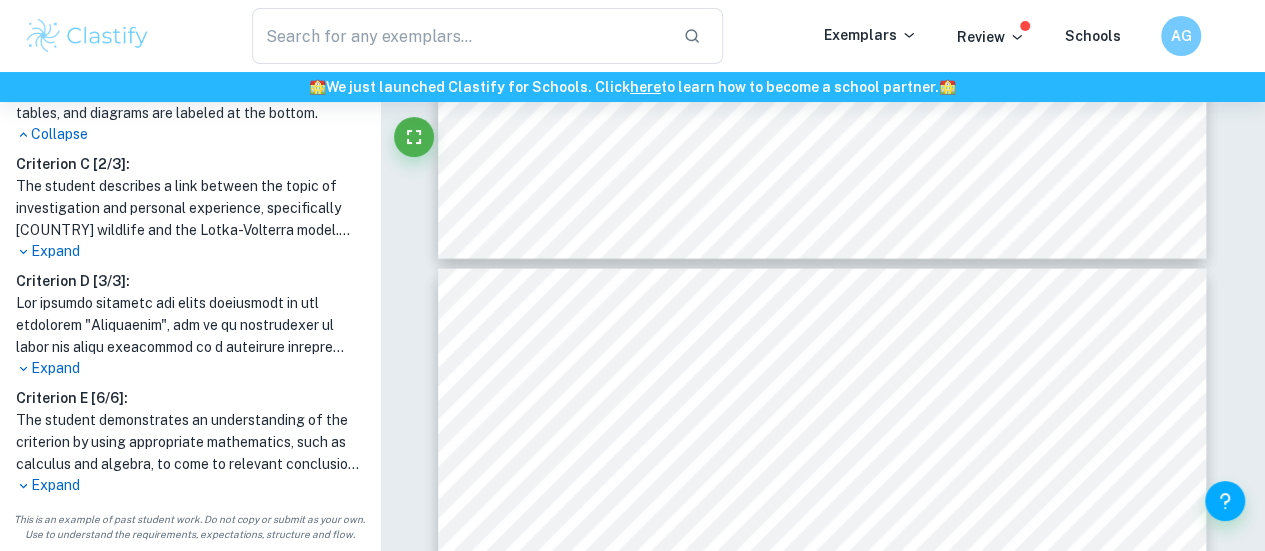 click on "Expand" at bounding box center [190, 252] 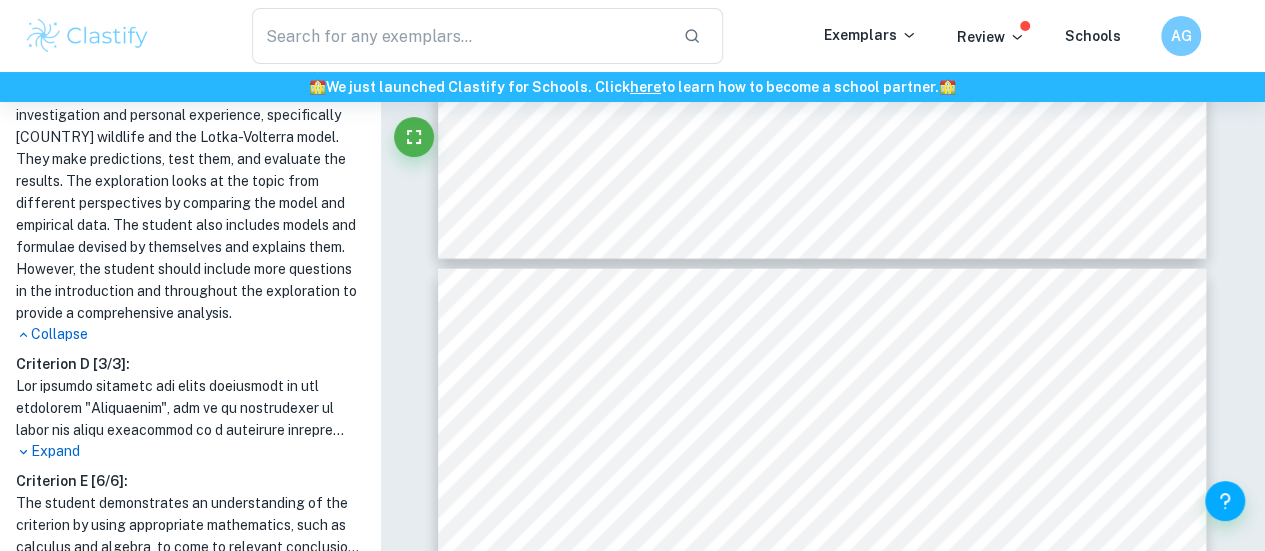 scroll, scrollTop: 1235, scrollLeft: 0, axis: vertical 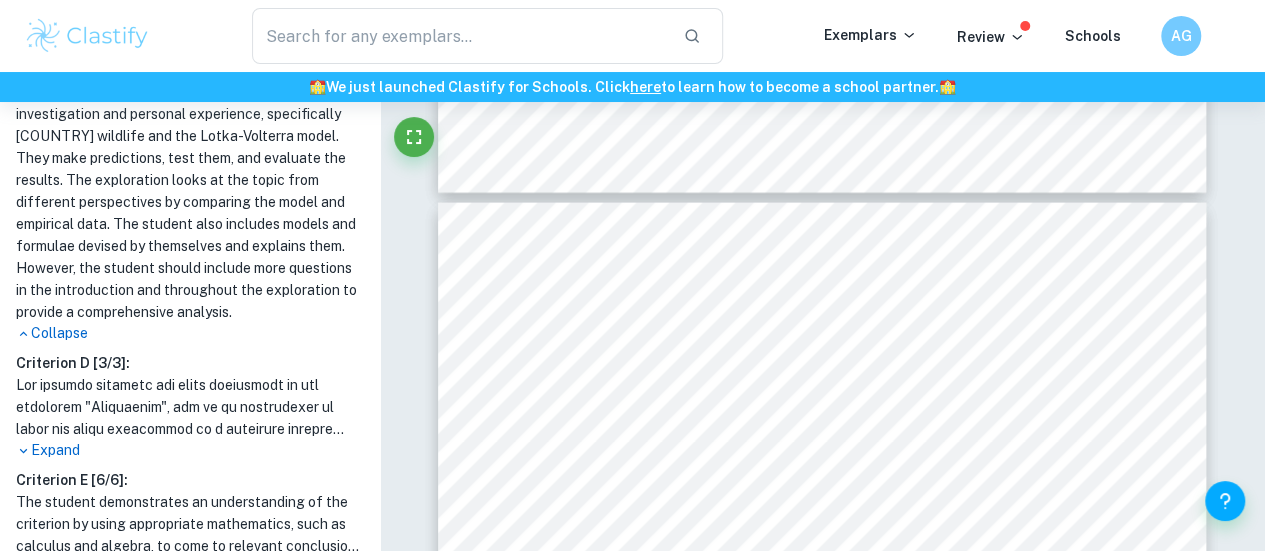 click on "The student describes a link between the topic of investigation and personal experience, specifically [COUNTRY] wildlife and the Lotka-Volterra model. They make predictions, test them, and evaluate the results. The exploration looks at the topic from different perspectives by comparing the model and empirical data. The student also includes models and formulae devised by themselves and explains them. However, the student should include more questions in the introduction and throughout the exploration to provide a comprehensive analysis." at bounding box center (190, 203) 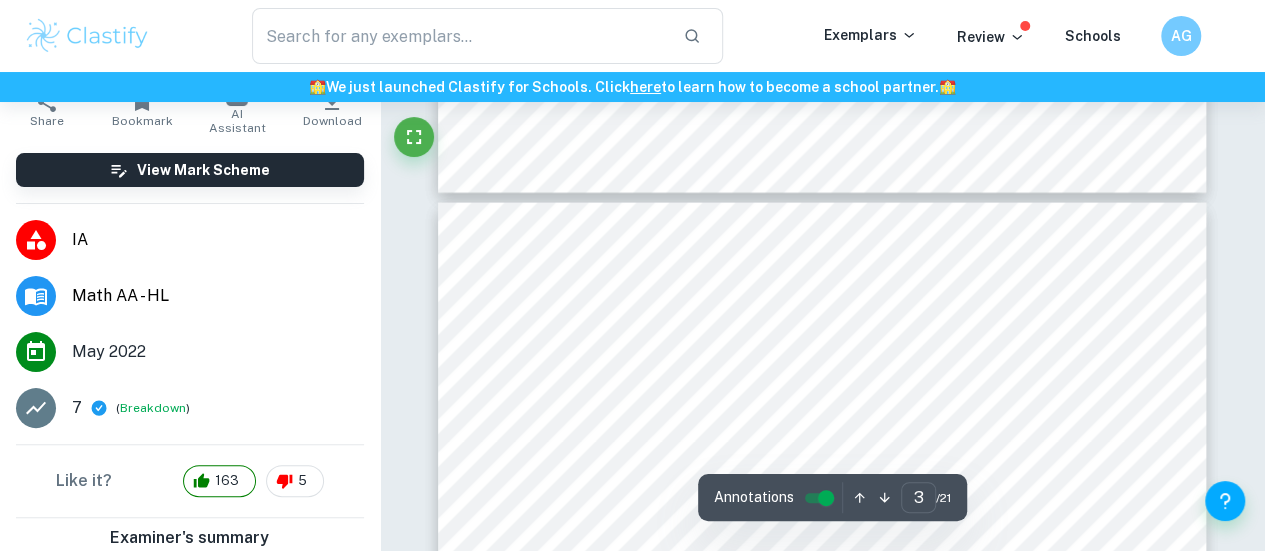 scroll, scrollTop: 172, scrollLeft: 0, axis: vertical 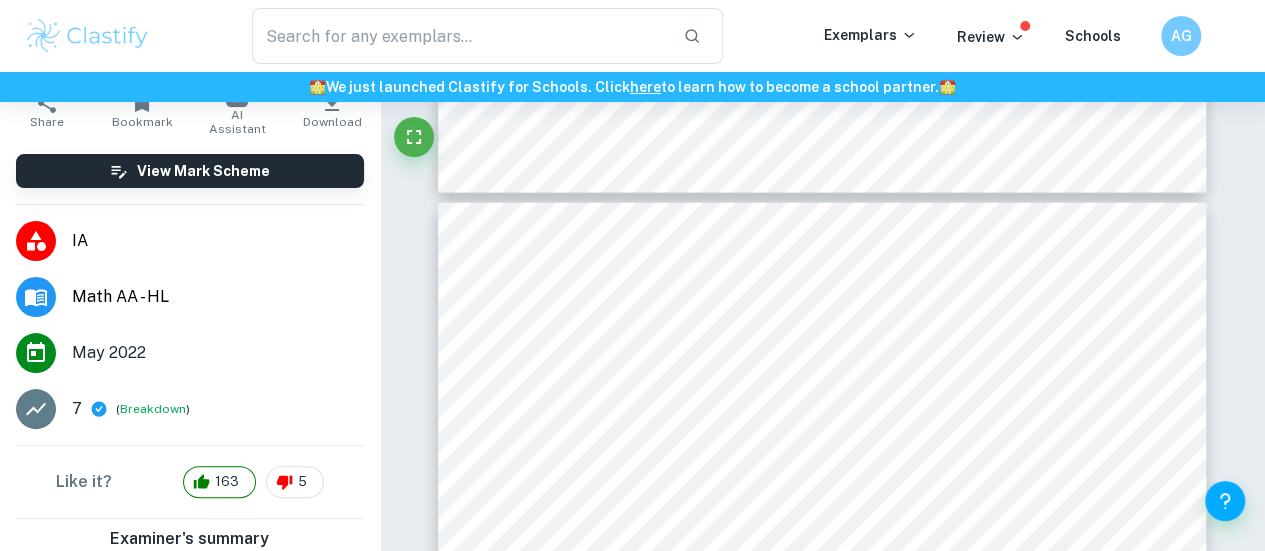 drag, startPoint x: 209, startPoint y: 177, endPoint x: 590, endPoint y: 317, distance: 405.90762 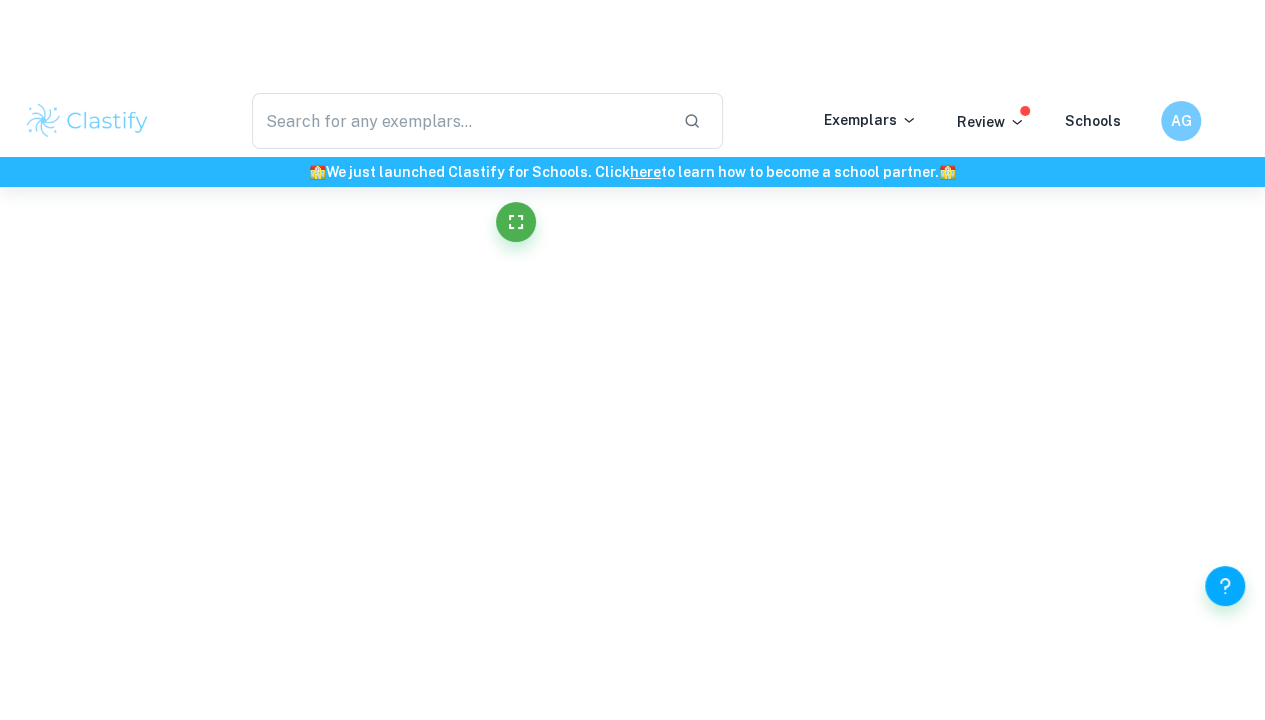scroll, scrollTop: 0, scrollLeft: 0, axis: both 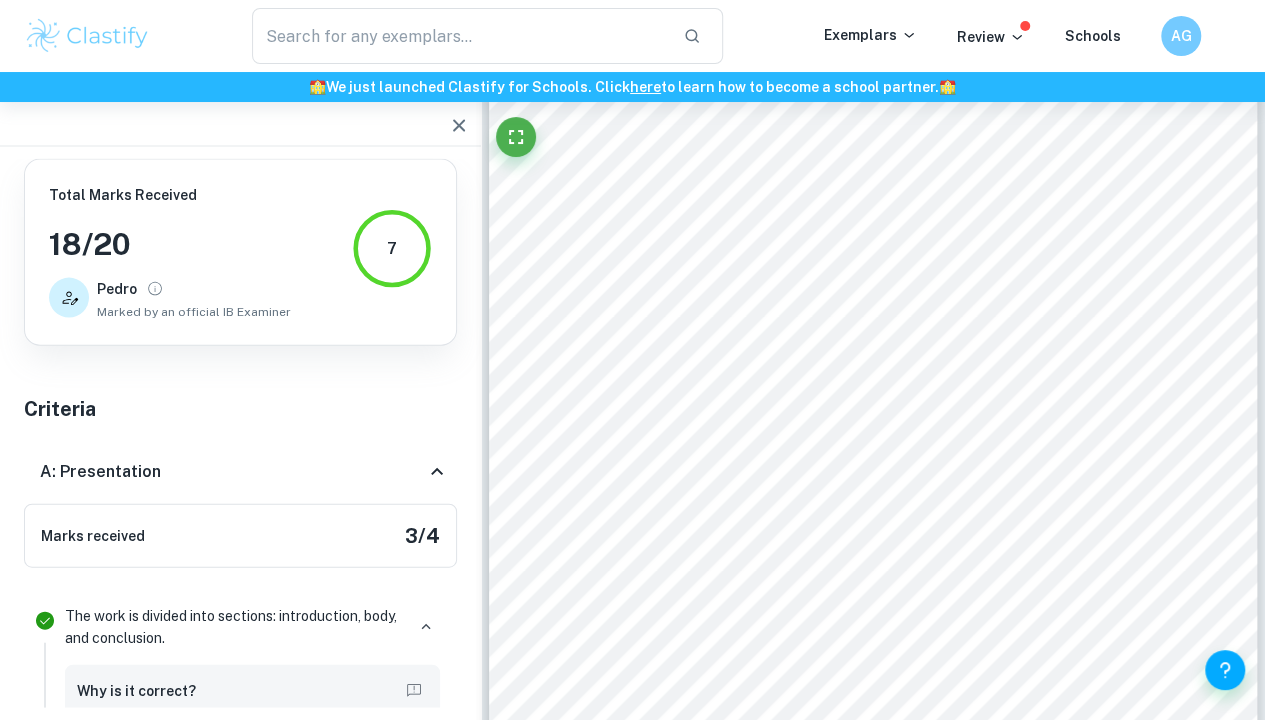 click 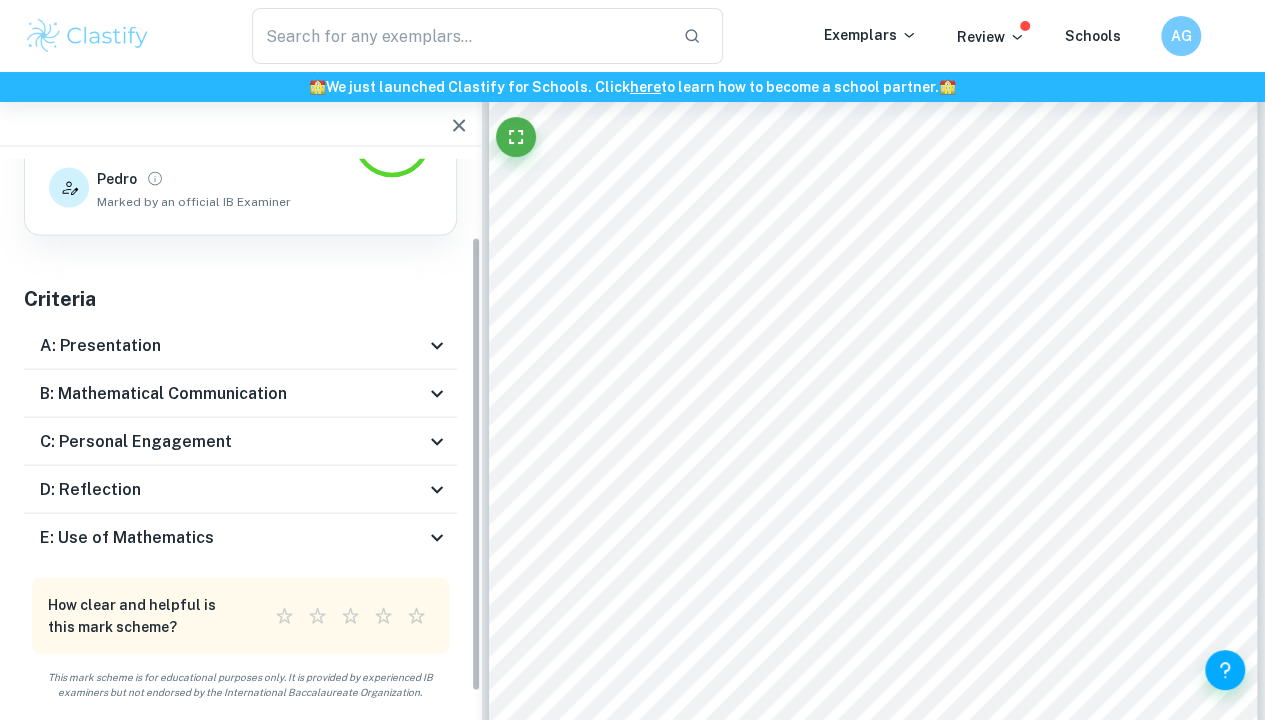 scroll, scrollTop: 112, scrollLeft: 0, axis: vertical 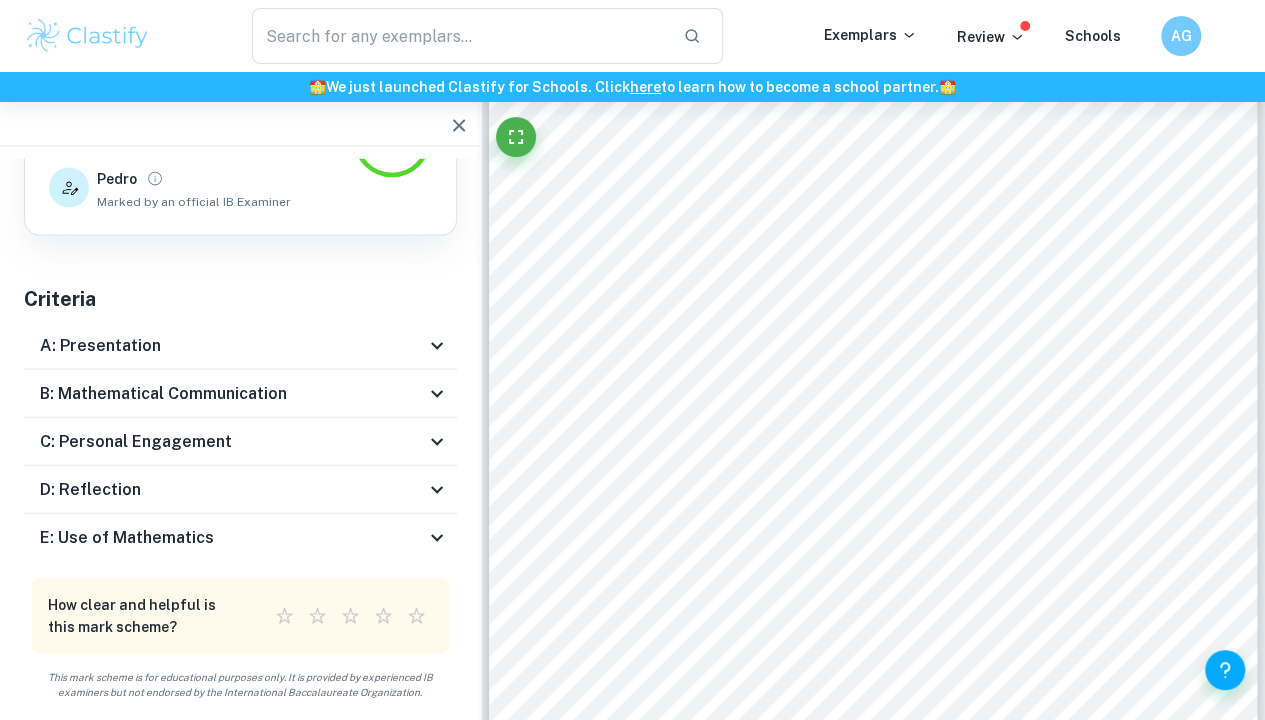 click on "C: Personal Engagement" at bounding box center [232, 442] 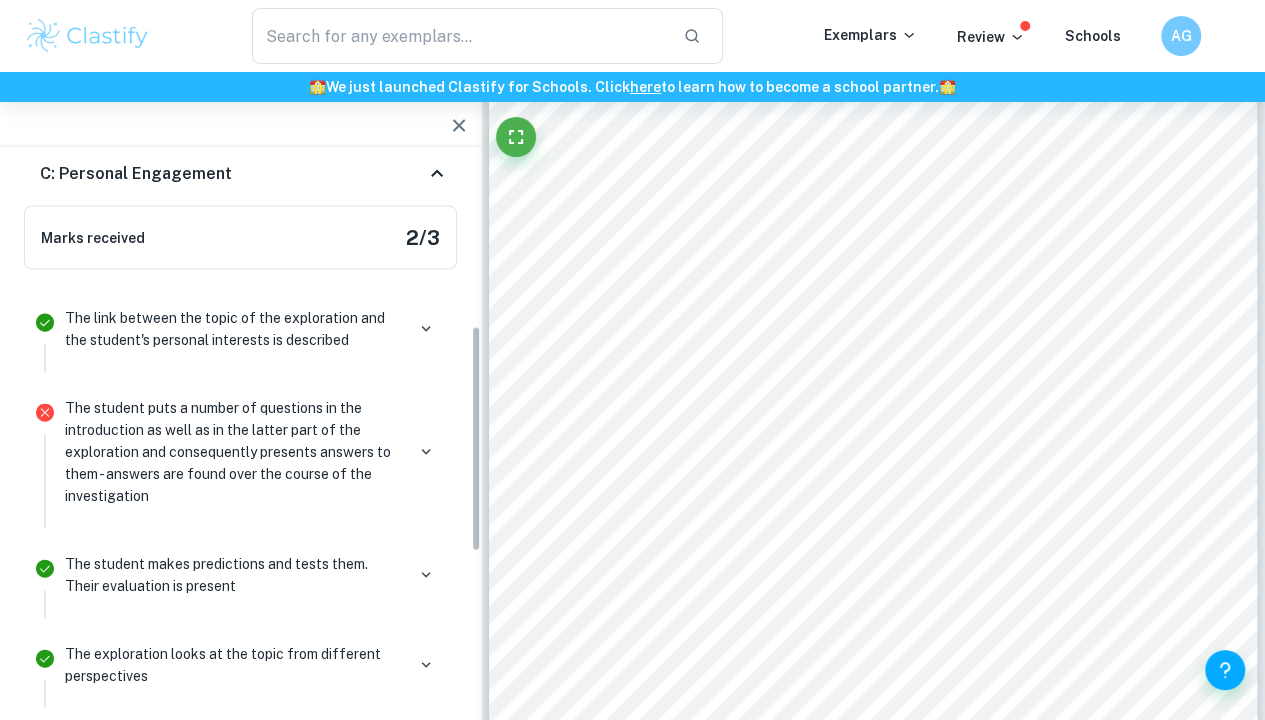 scroll, scrollTop: 403, scrollLeft: 0, axis: vertical 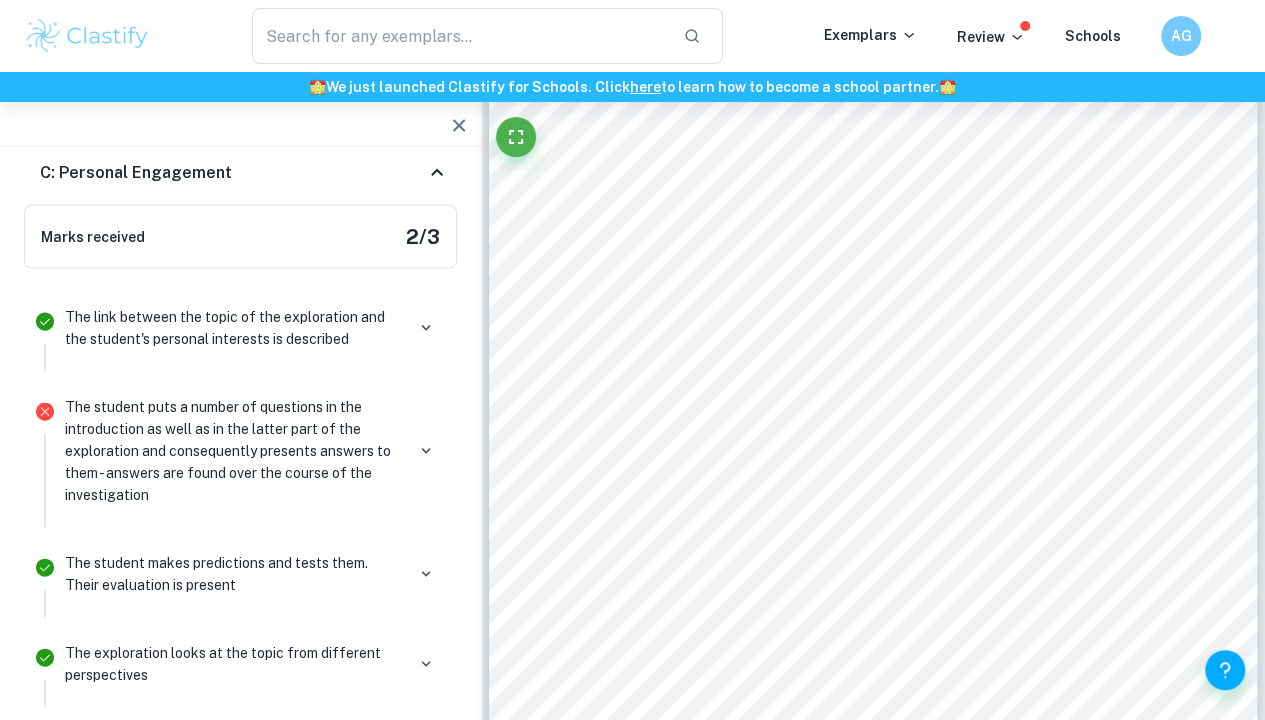click on "The link between the topic of the exploration and the student's personal interests is described" at bounding box center [252, 328] 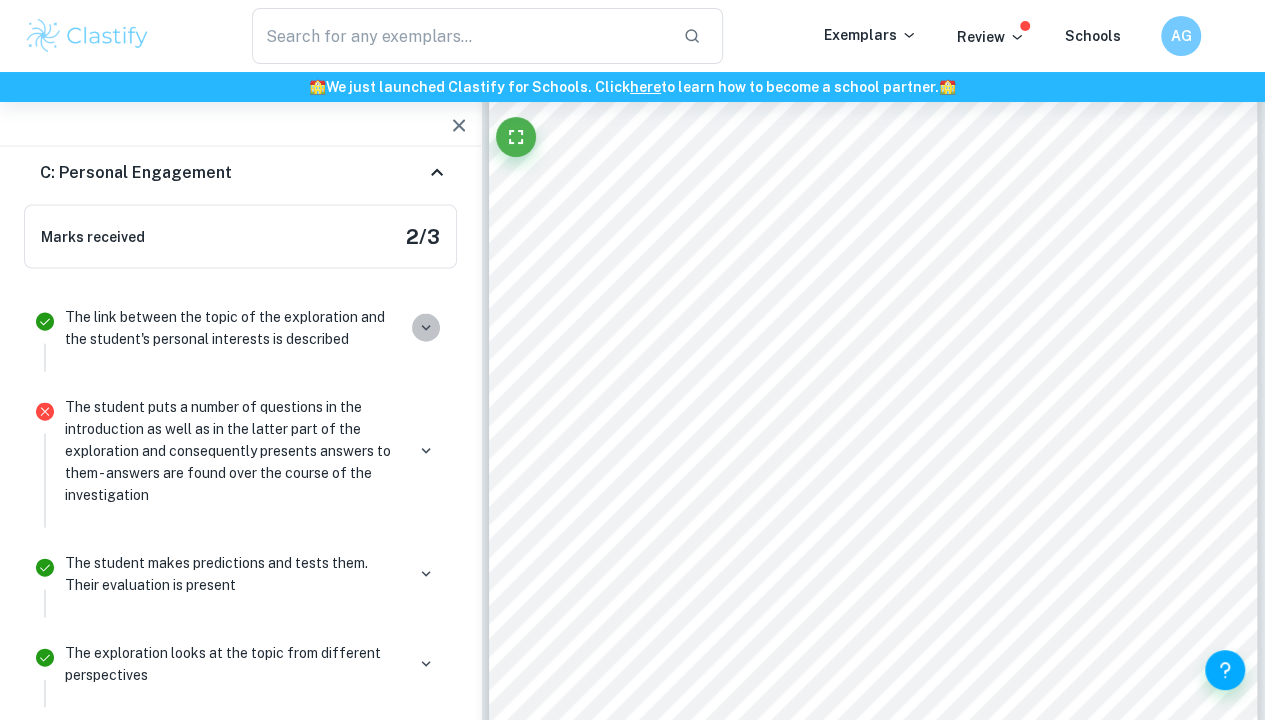 click at bounding box center [426, 328] 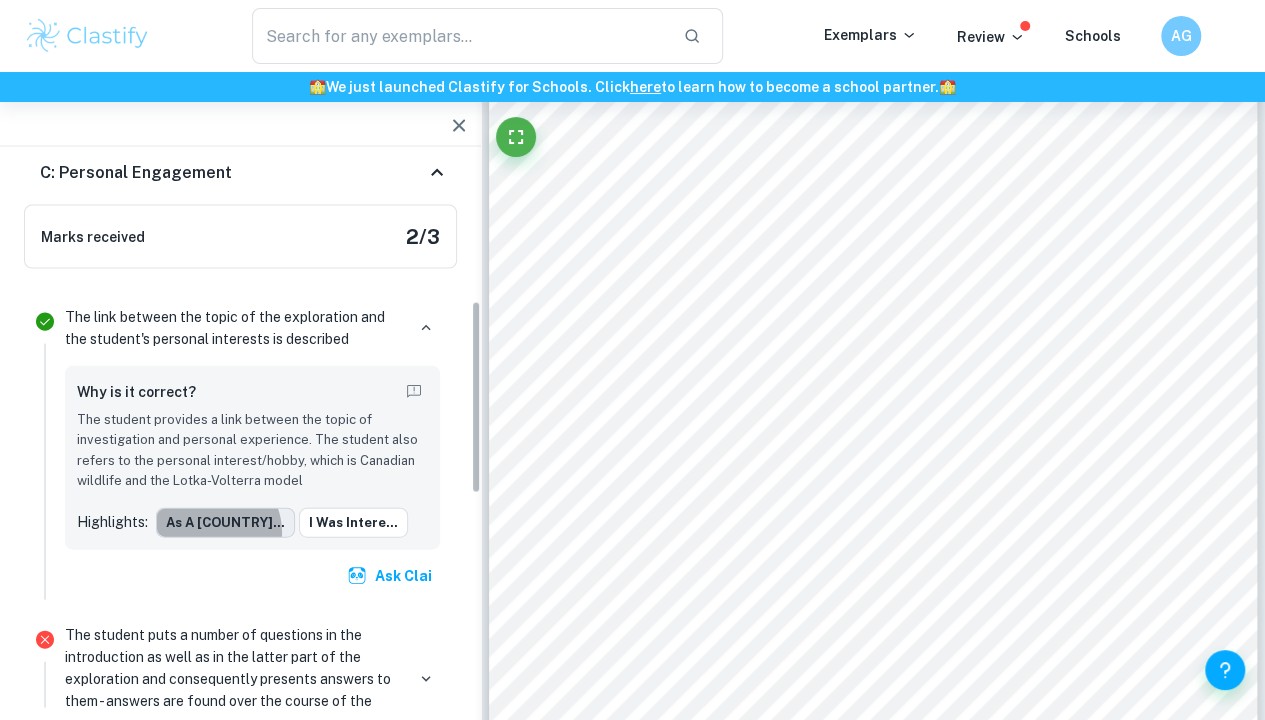 click on "As a [COUNTRY]..." at bounding box center [225, 523] 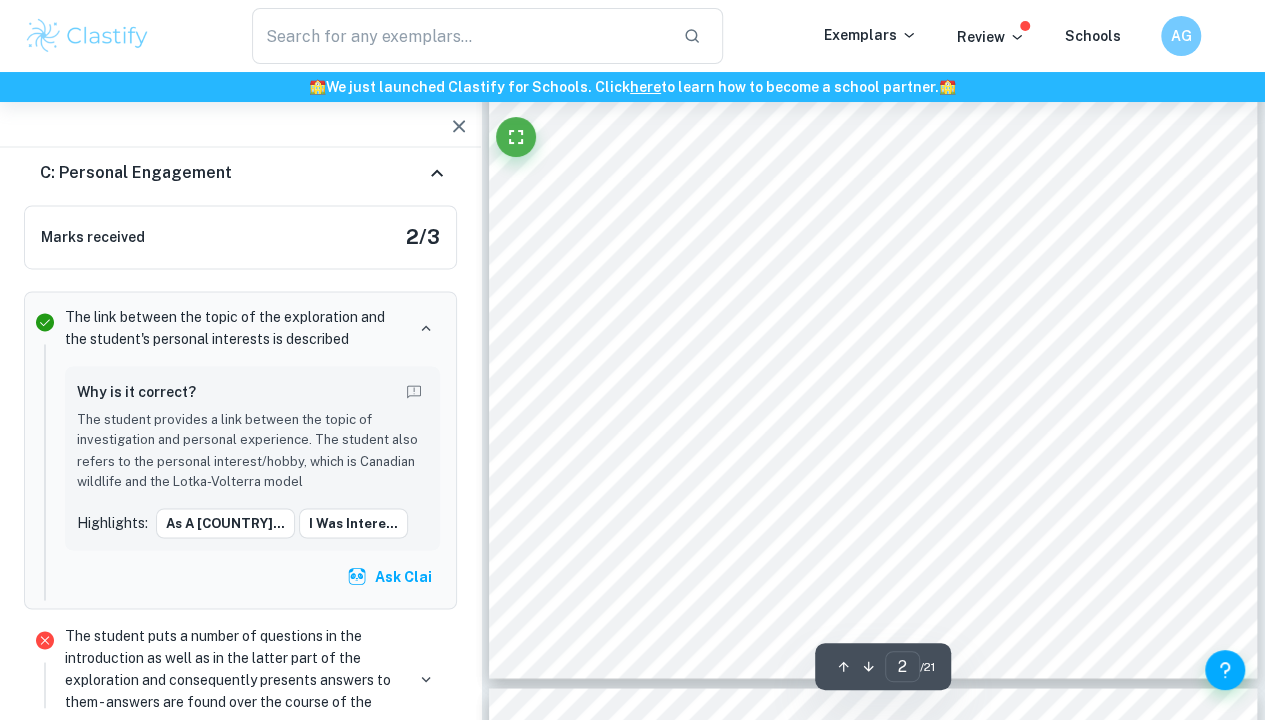 scroll, scrollTop: 1378, scrollLeft: 0, axis: vertical 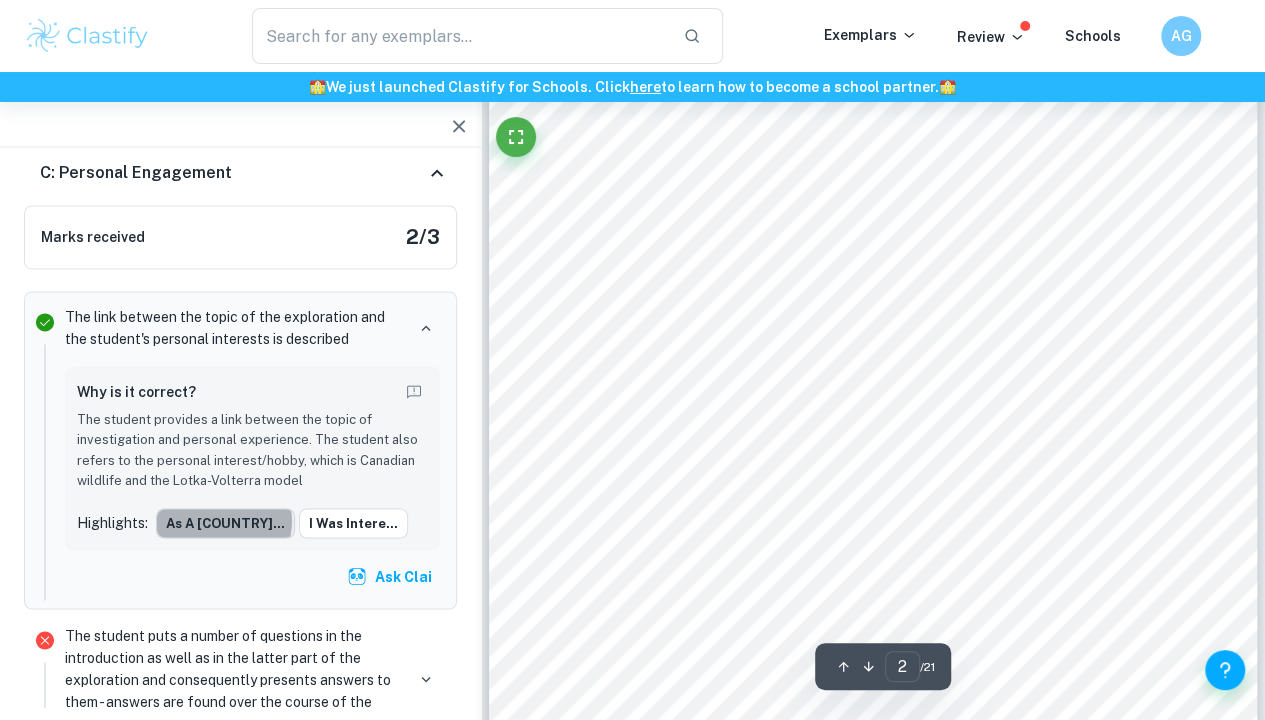 click on "As a [COUNTRY]..." at bounding box center [225, 523] 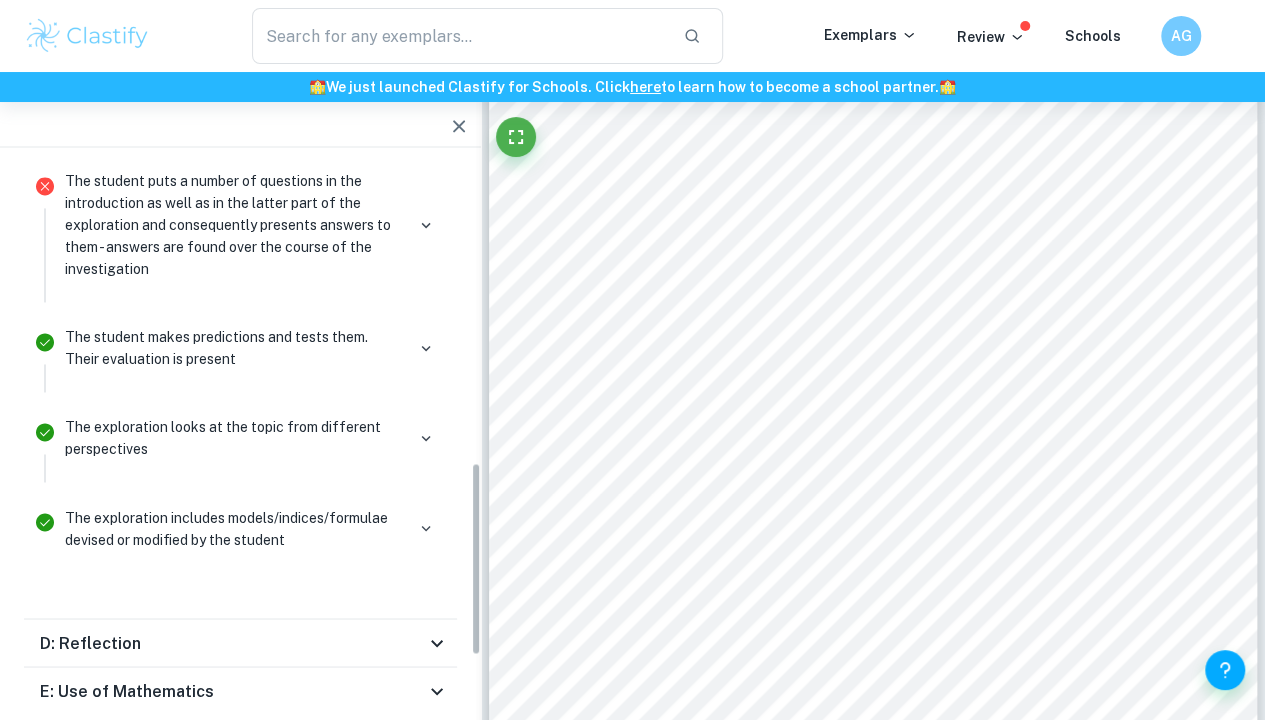 scroll, scrollTop: 858, scrollLeft: 0, axis: vertical 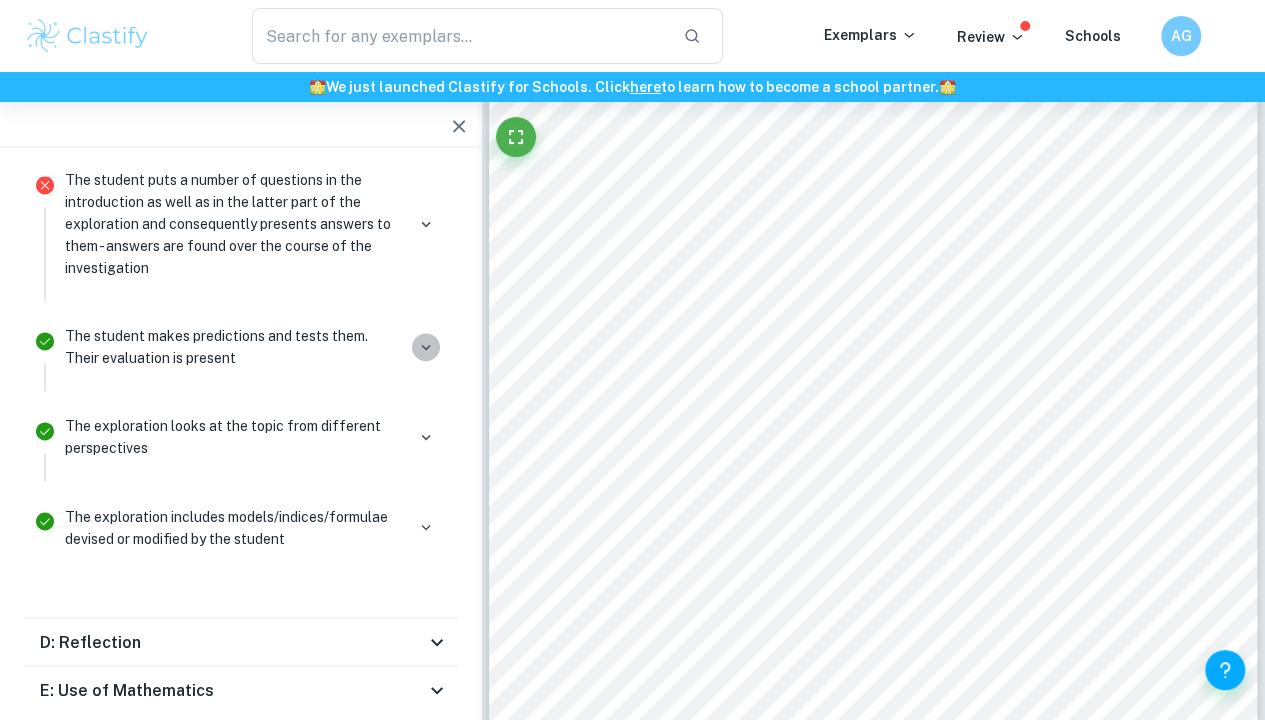click at bounding box center (426, 347) 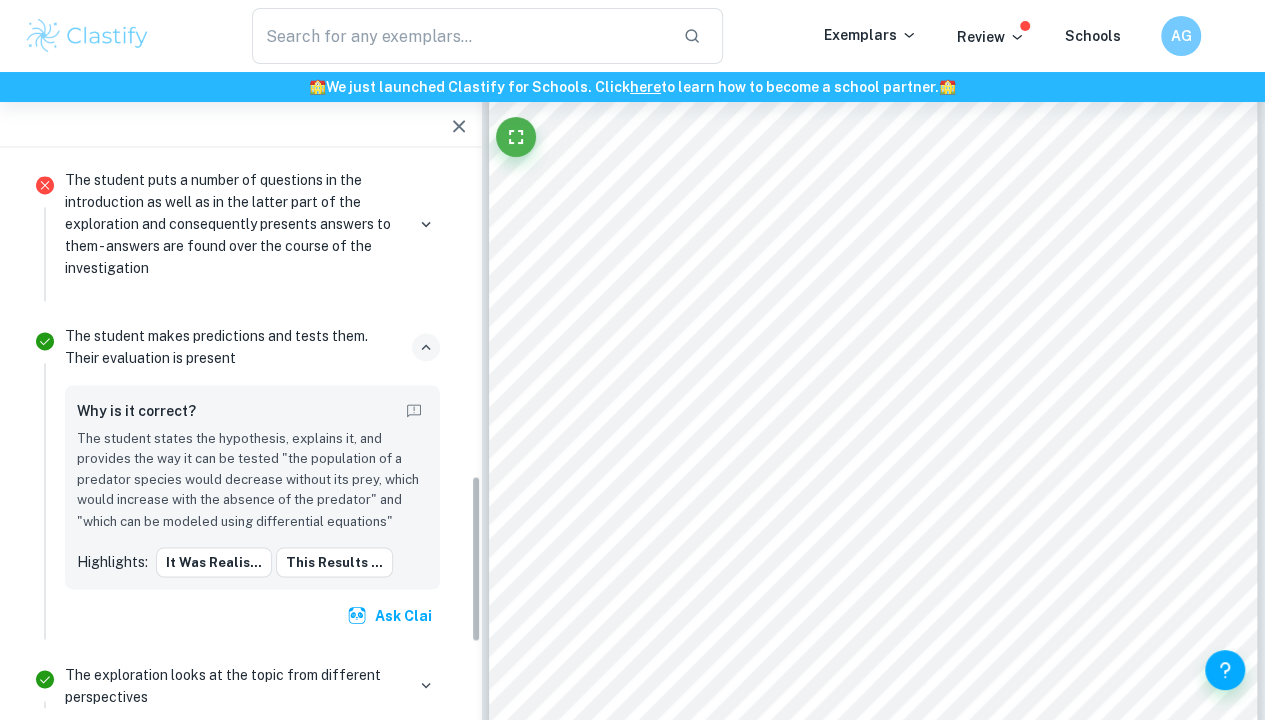 scroll, scrollTop: 1132, scrollLeft: 0, axis: vertical 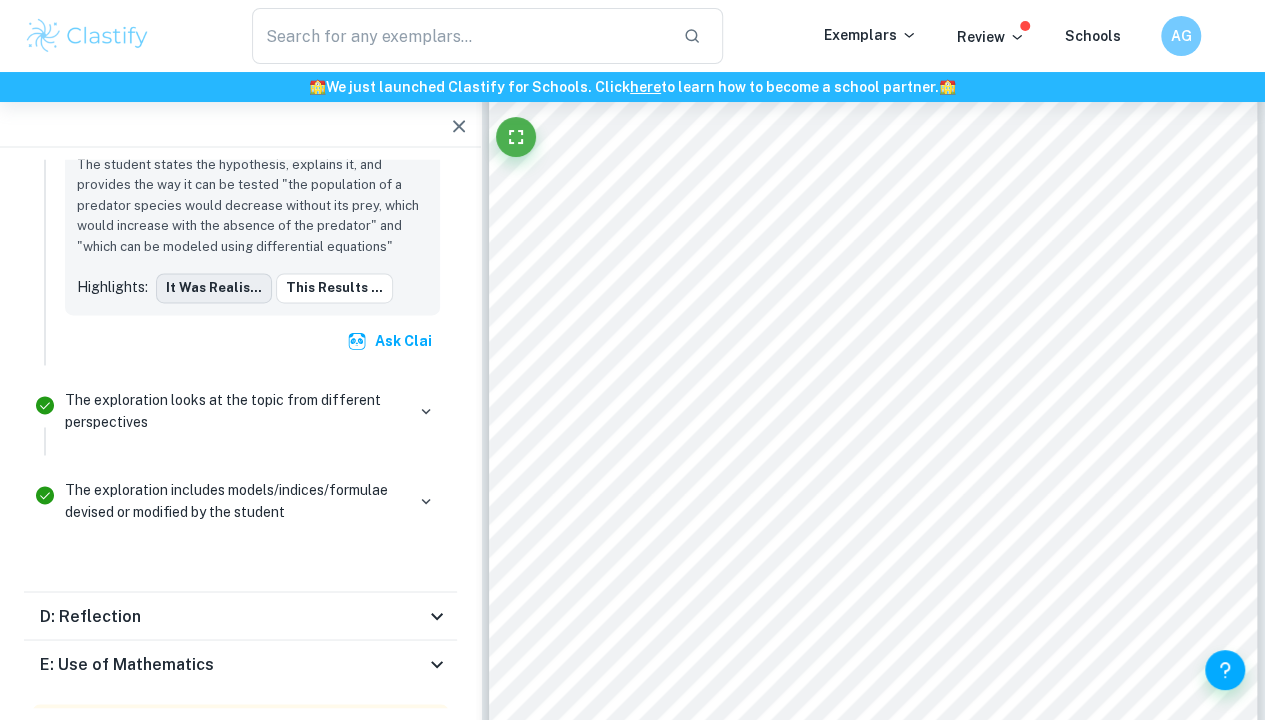 click on "It was realis..." at bounding box center [214, 288] 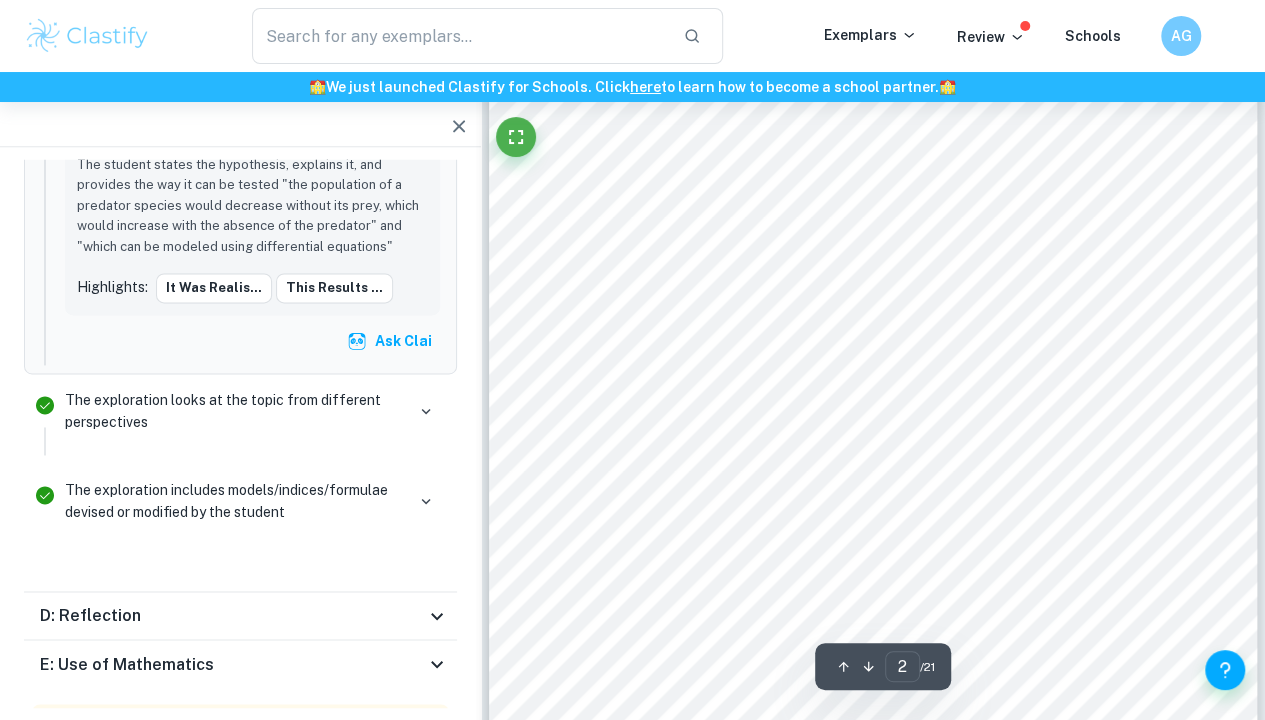 scroll, scrollTop: 1188, scrollLeft: 0, axis: vertical 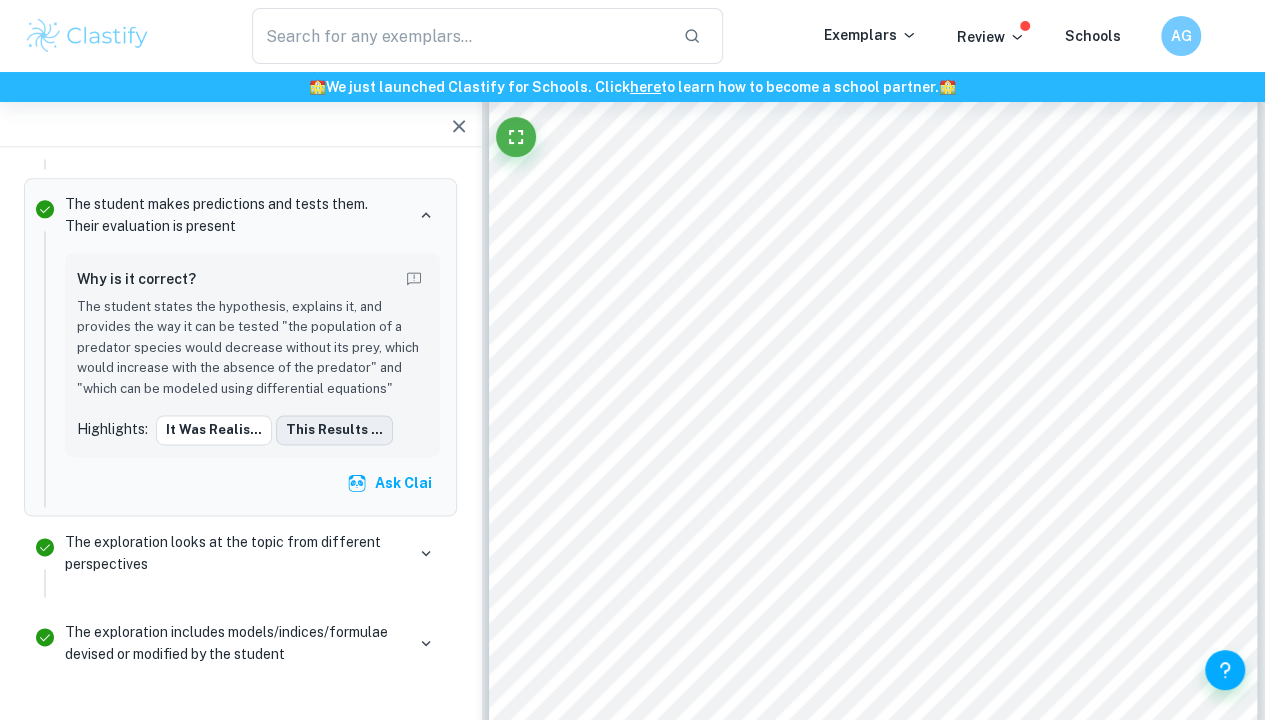 click on "This results ..." at bounding box center [334, 430] 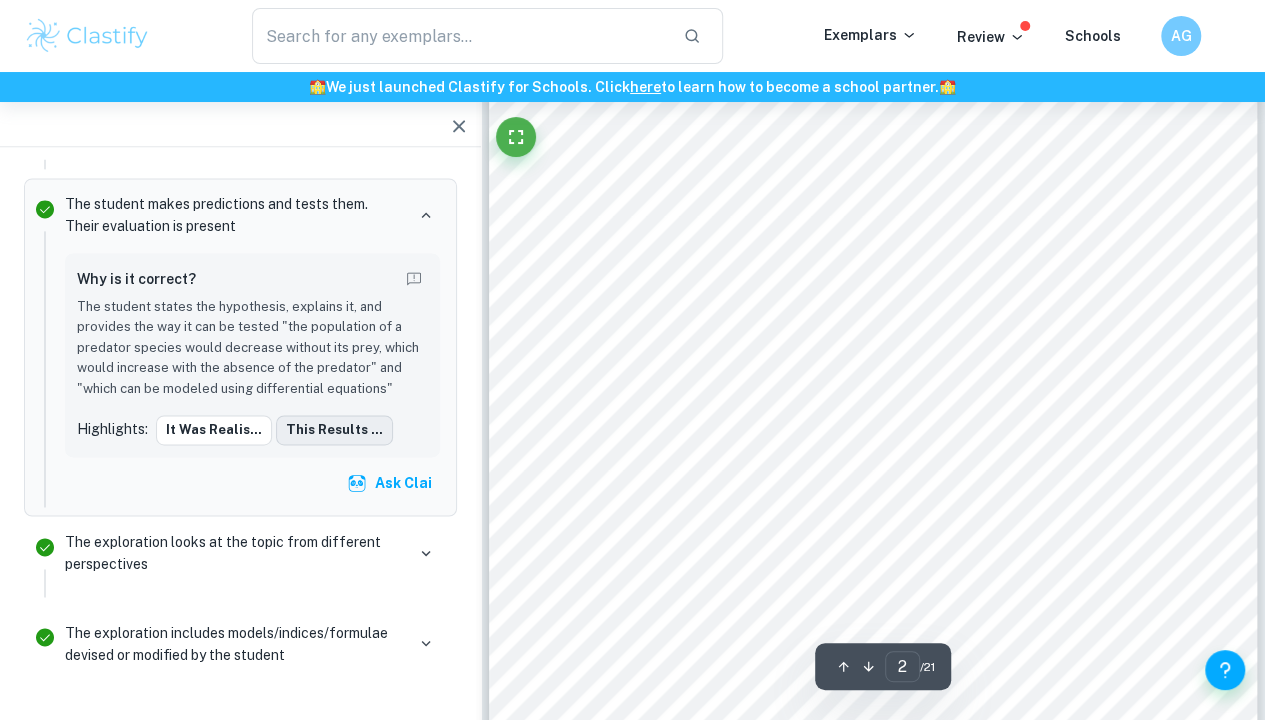 scroll, scrollTop: 1360, scrollLeft: 0, axis: vertical 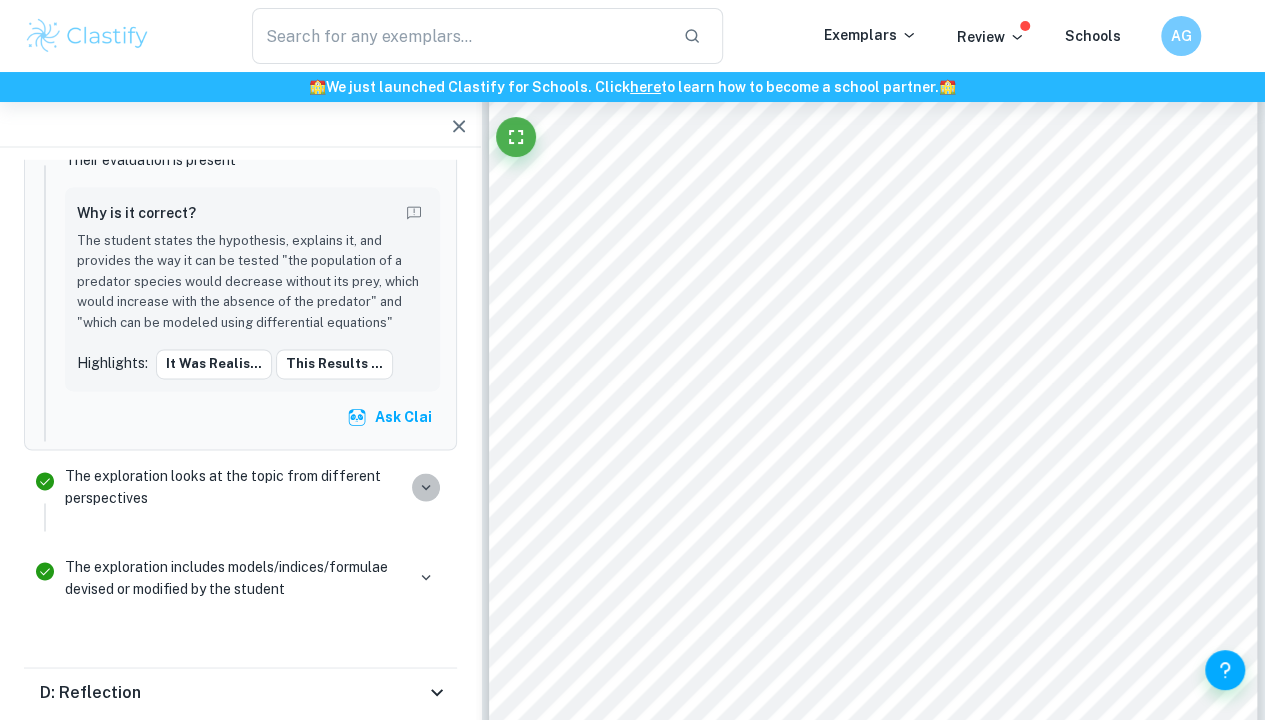click 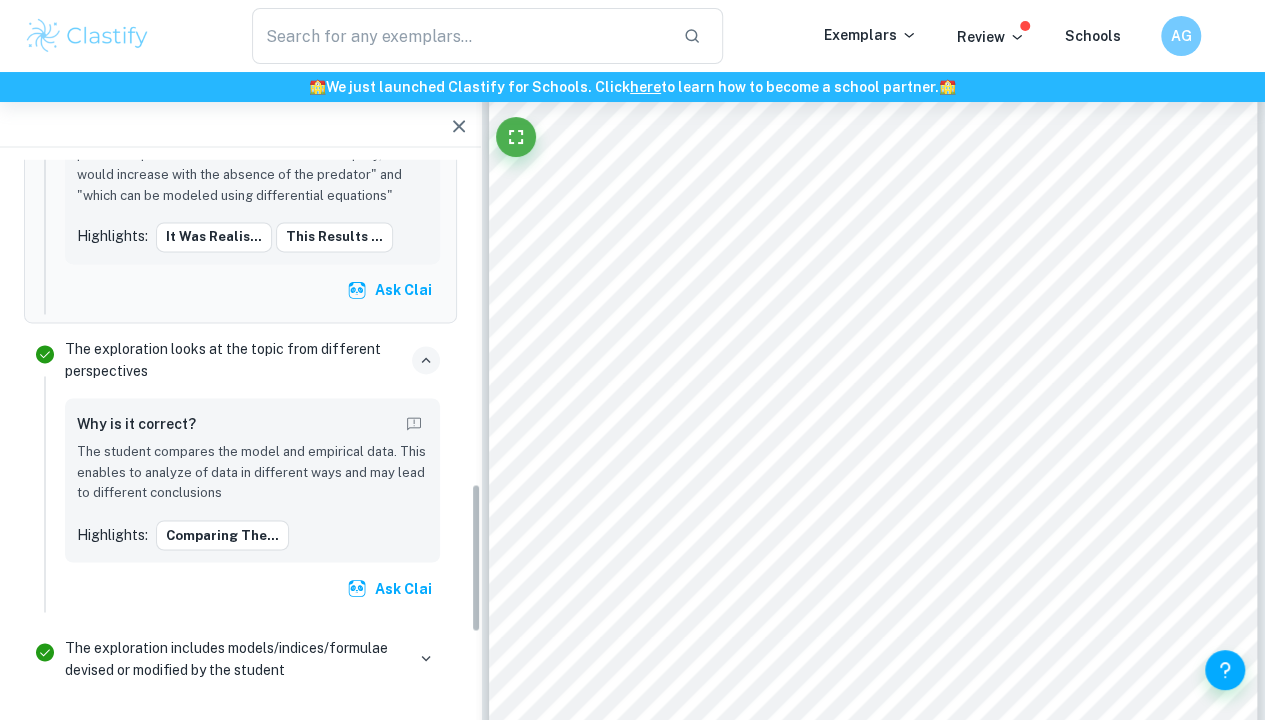 scroll, scrollTop: 1184, scrollLeft: 0, axis: vertical 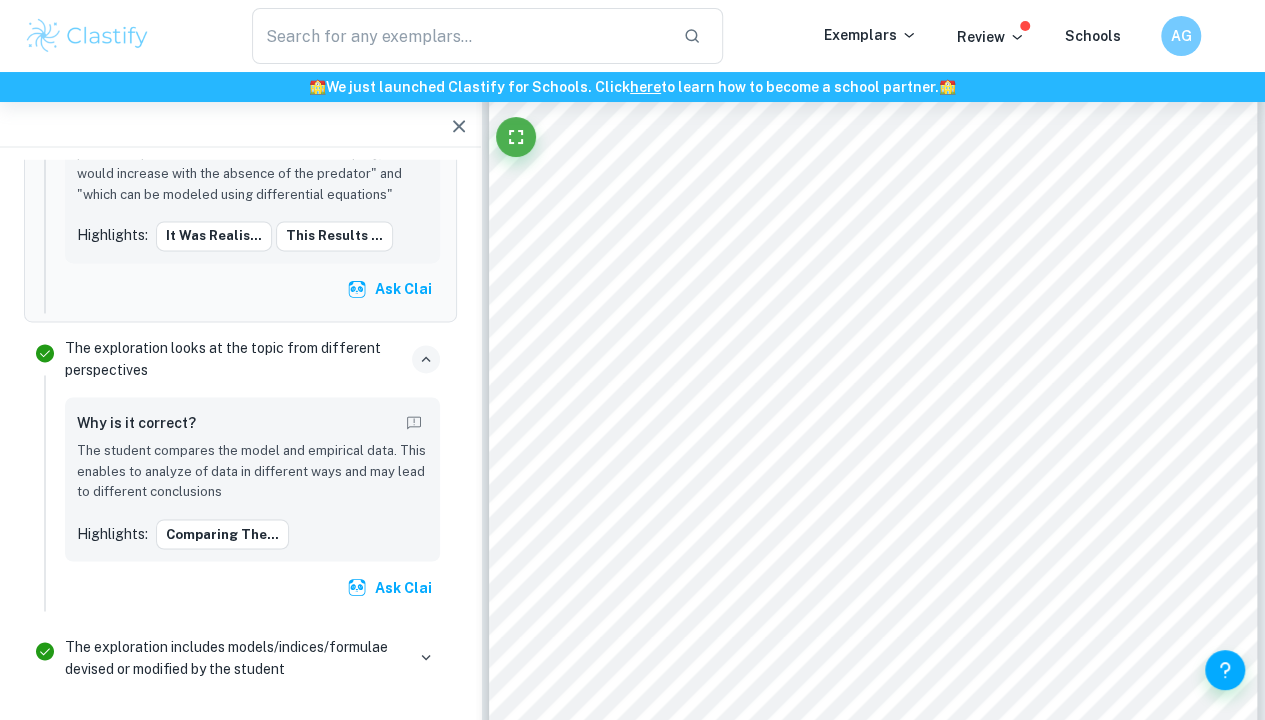 drag, startPoint x: 194, startPoint y: 534, endPoint x: 374, endPoint y: 519, distance: 180.62392 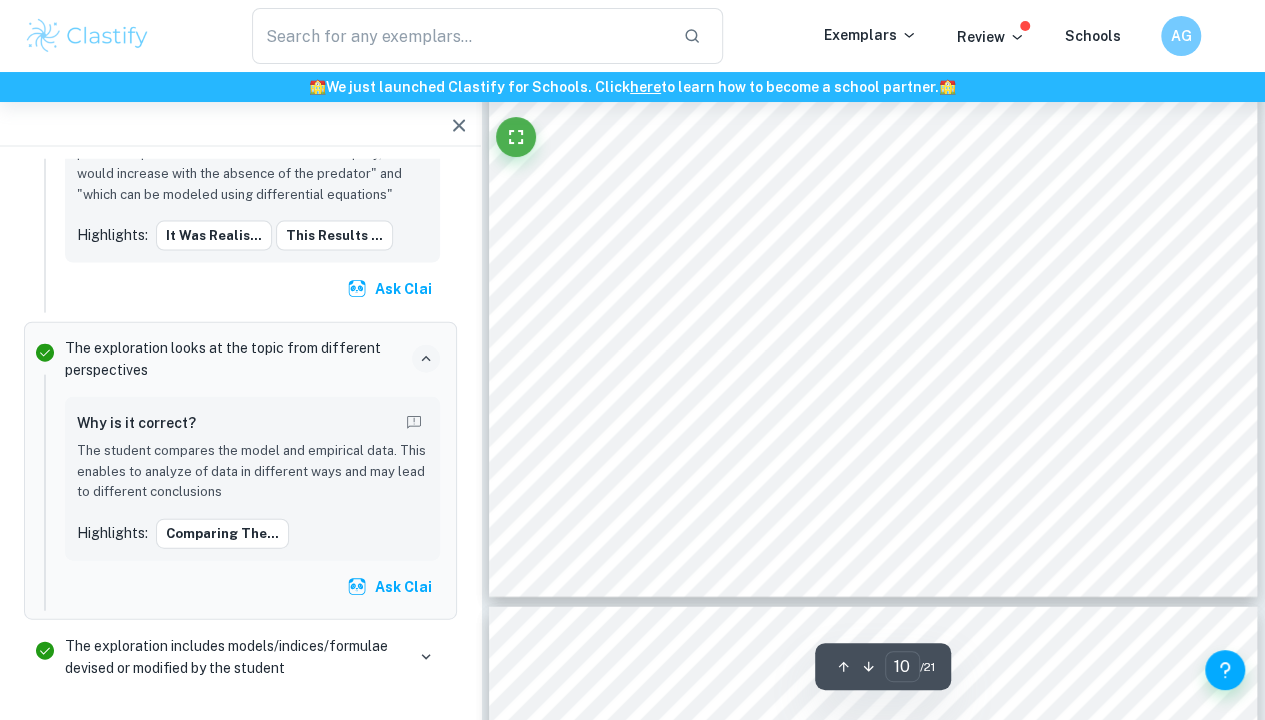 scroll, scrollTop: 9671, scrollLeft: 0, axis: vertical 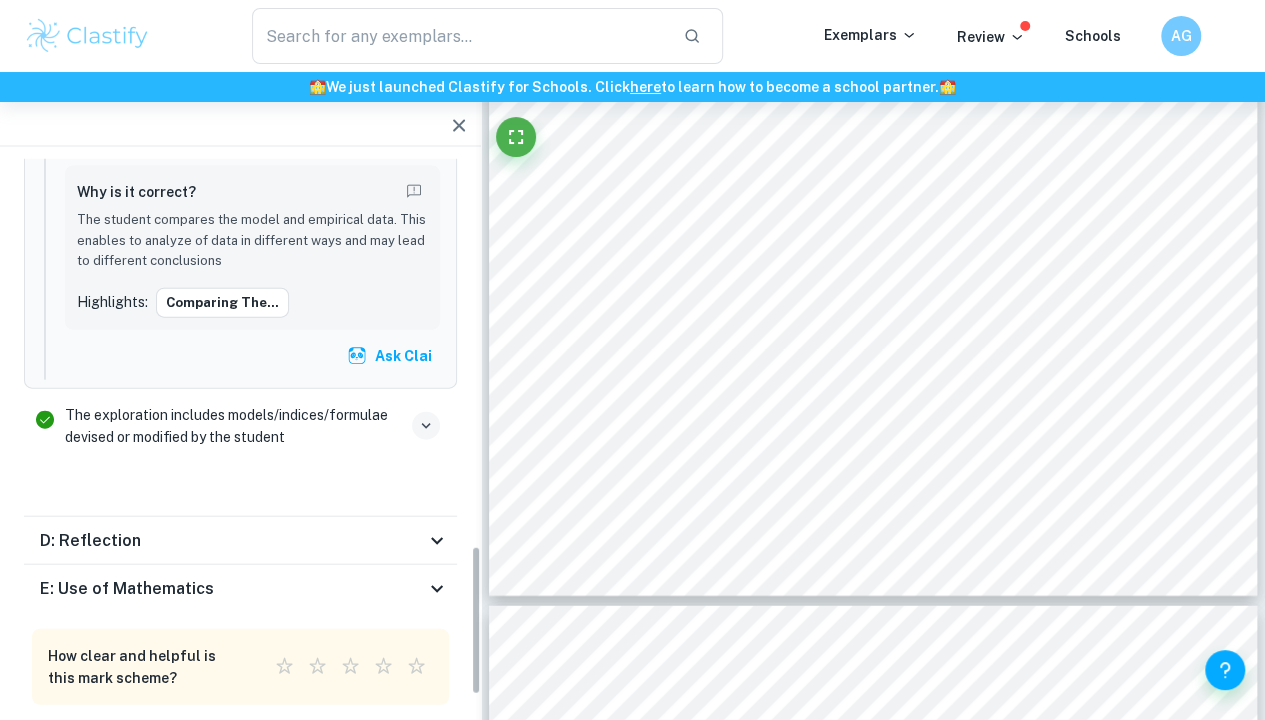 click at bounding box center (426, 426) 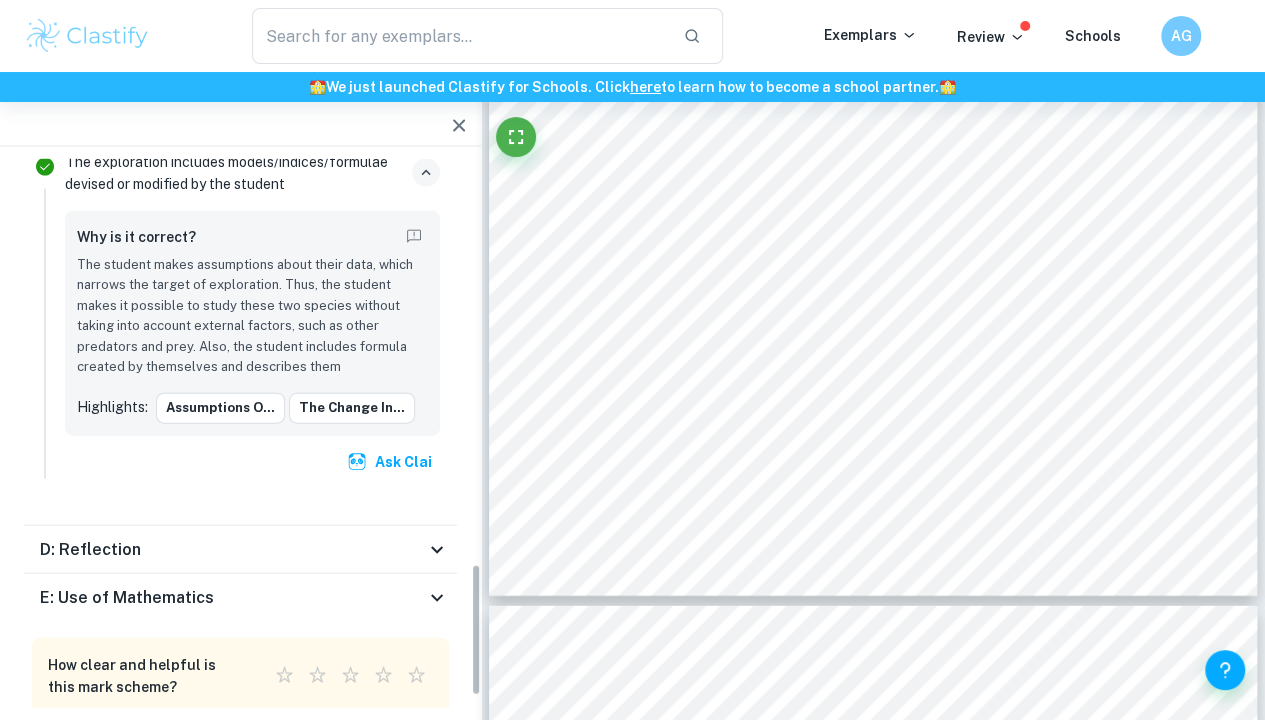 scroll, scrollTop: 1683, scrollLeft: 0, axis: vertical 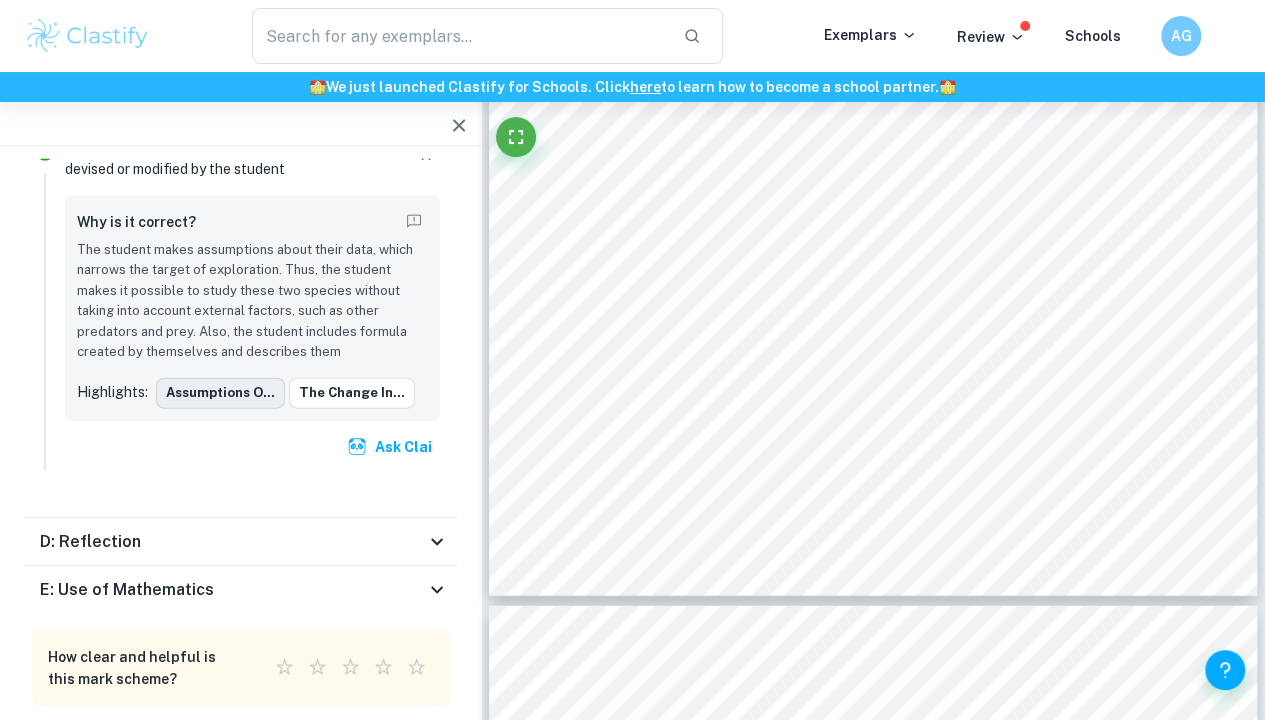 click on "Assumptions o..." at bounding box center (220, 393) 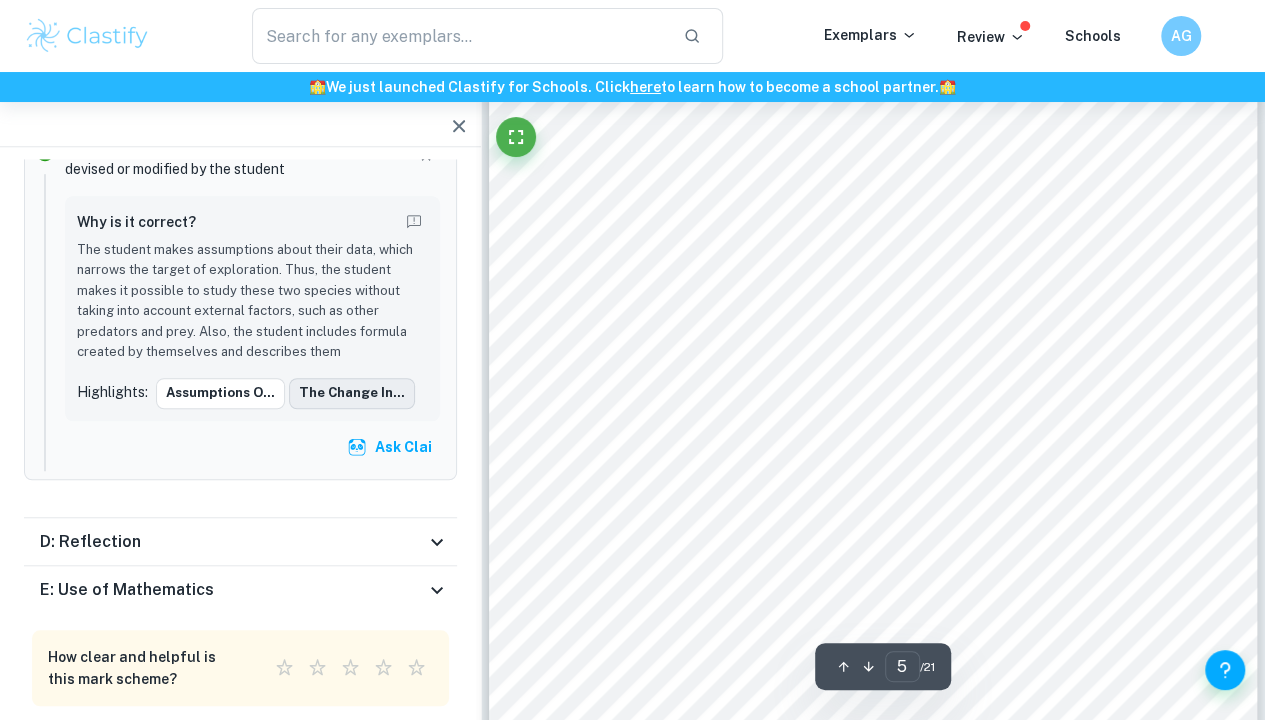 type on "4" 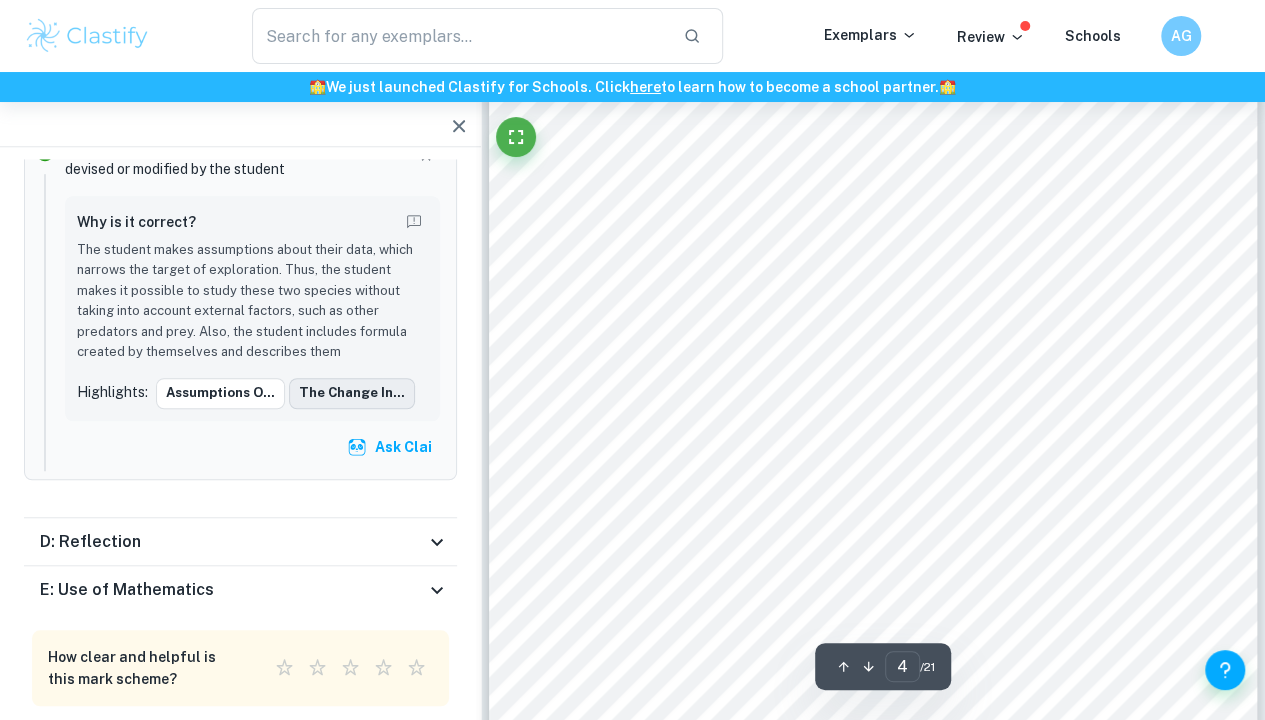 scroll, scrollTop: 3595, scrollLeft: 0, axis: vertical 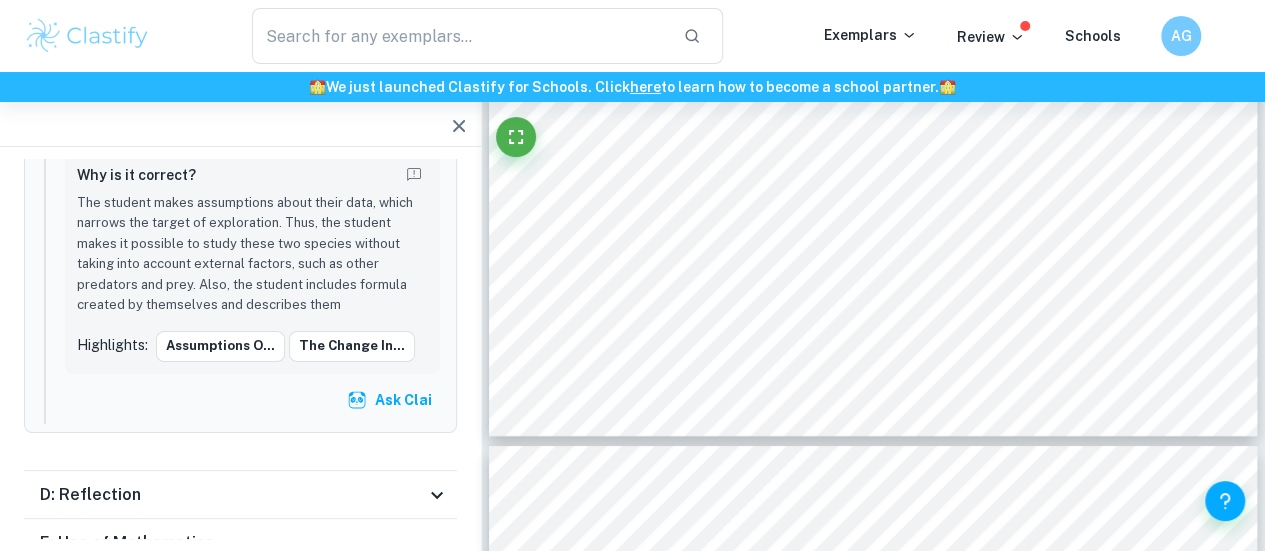 click on "3 Methodology: Lotka-Volterra equations will be explored and applied to the specific predator and prey chosen for this exploration. The Lotka-Volterra model will be compared with empirical data and different parameters and variables will be evaluated and changed to better fit the real data. All uses of the word “predator” will reference Canada Lynx and the word “prey” will reference Snowshoe Hares. Defining Lotka-Volterra Equations Independent variable: ●   Time,   t , in years Dependent variables: ●   Number of predators (Canada Lynx),   L ●   Number of prey (Snowshoe Hare),   H Assumptions of the Lotka-Volterra Equations Due to the complexity of real ecosystems and predator-prey relationships, several assumptions are made to simplify the model: 1.   The predators only have one prey (Snowshoe Hare) and the prey only have one predator (Canada Lynx). This is because we are focusing on the relationship between two species. 2.   3.   predator-prey species. 4.   5." at bounding box center [873, -60] 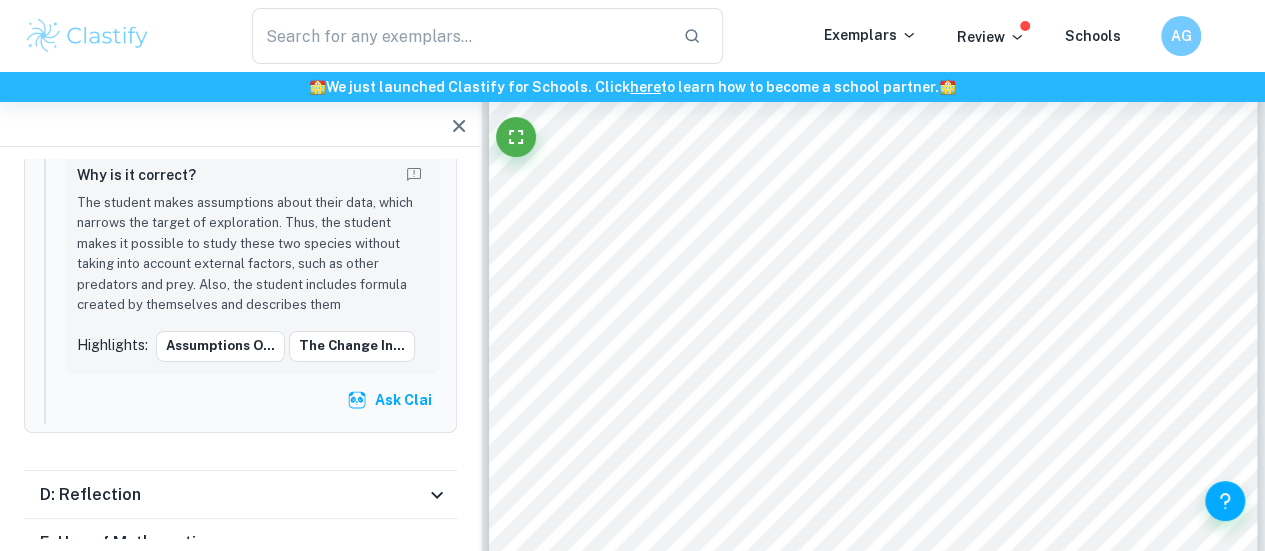 scroll, scrollTop: 3668, scrollLeft: 0, axis: vertical 